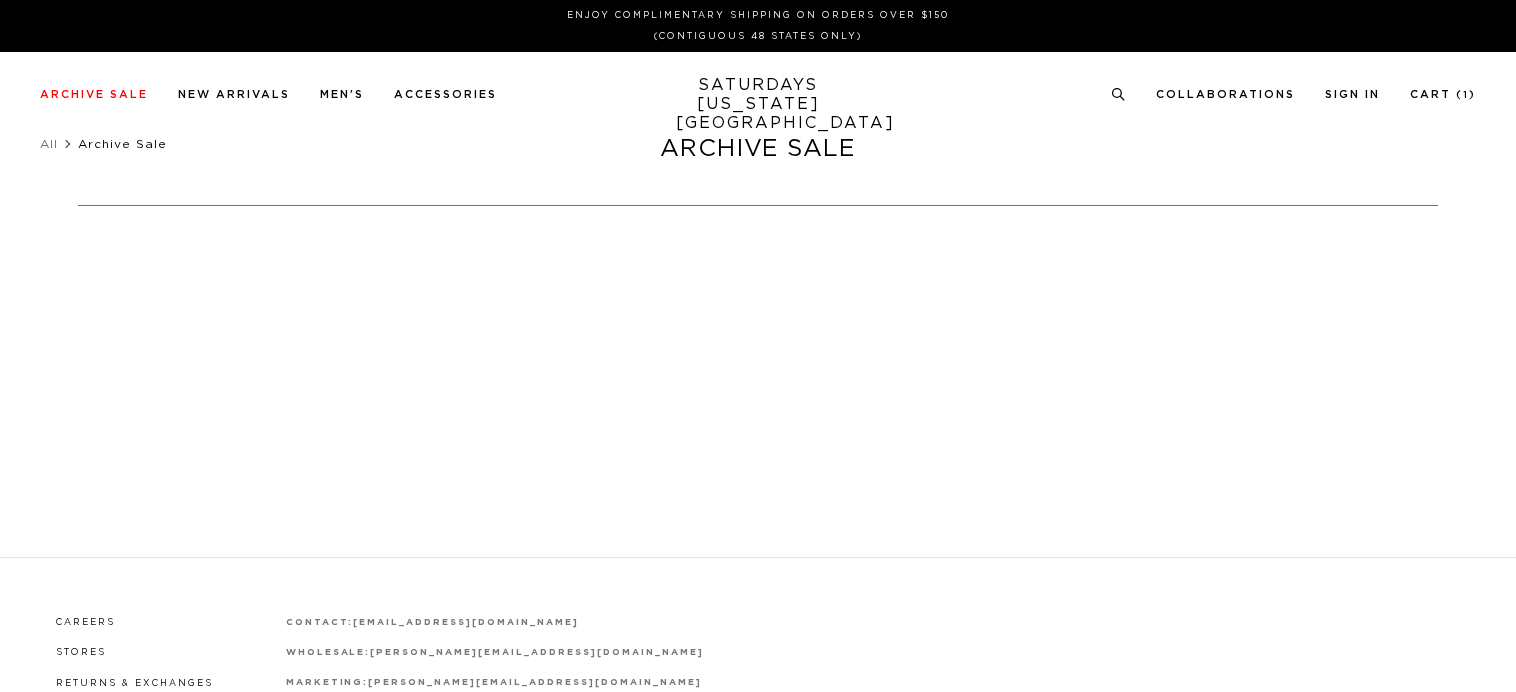scroll, scrollTop: 0, scrollLeft: 0, axis: both 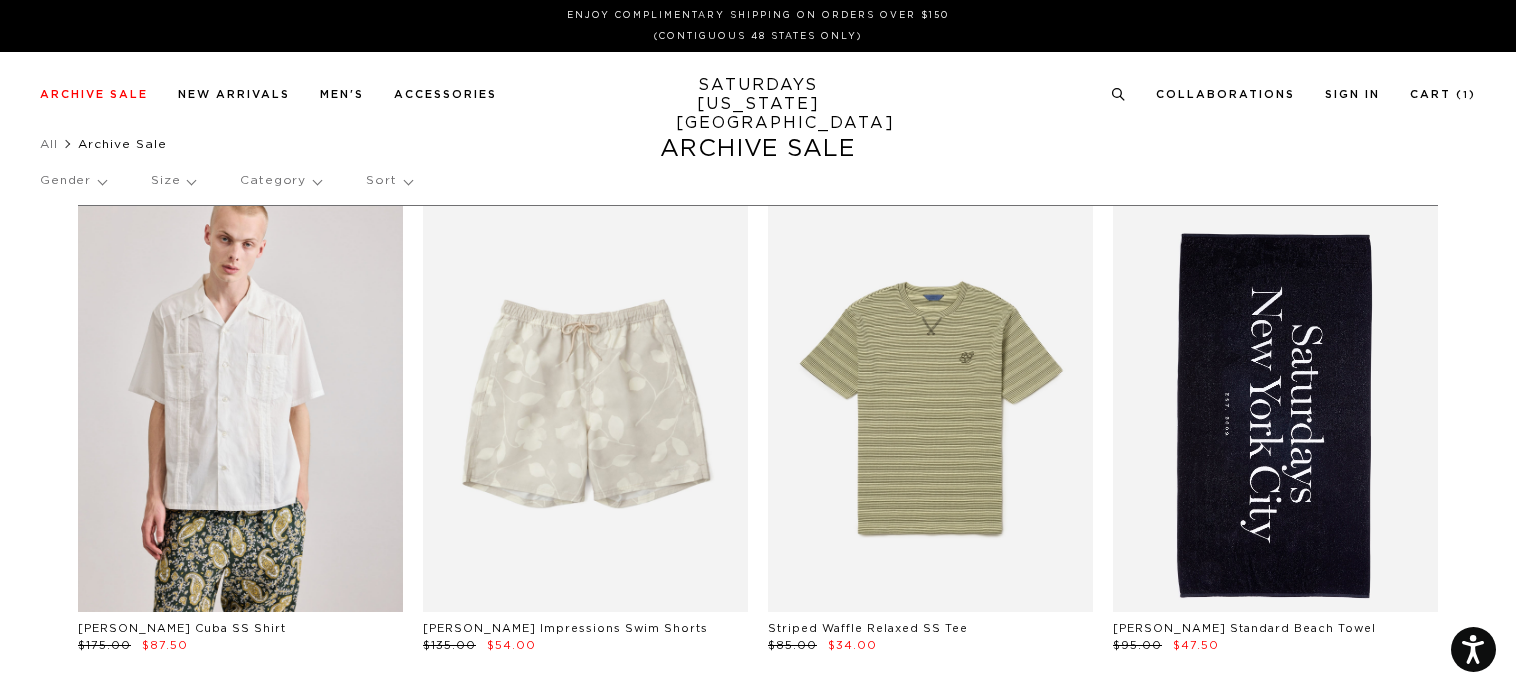 click on "Size" at bounding box center [173, 181] 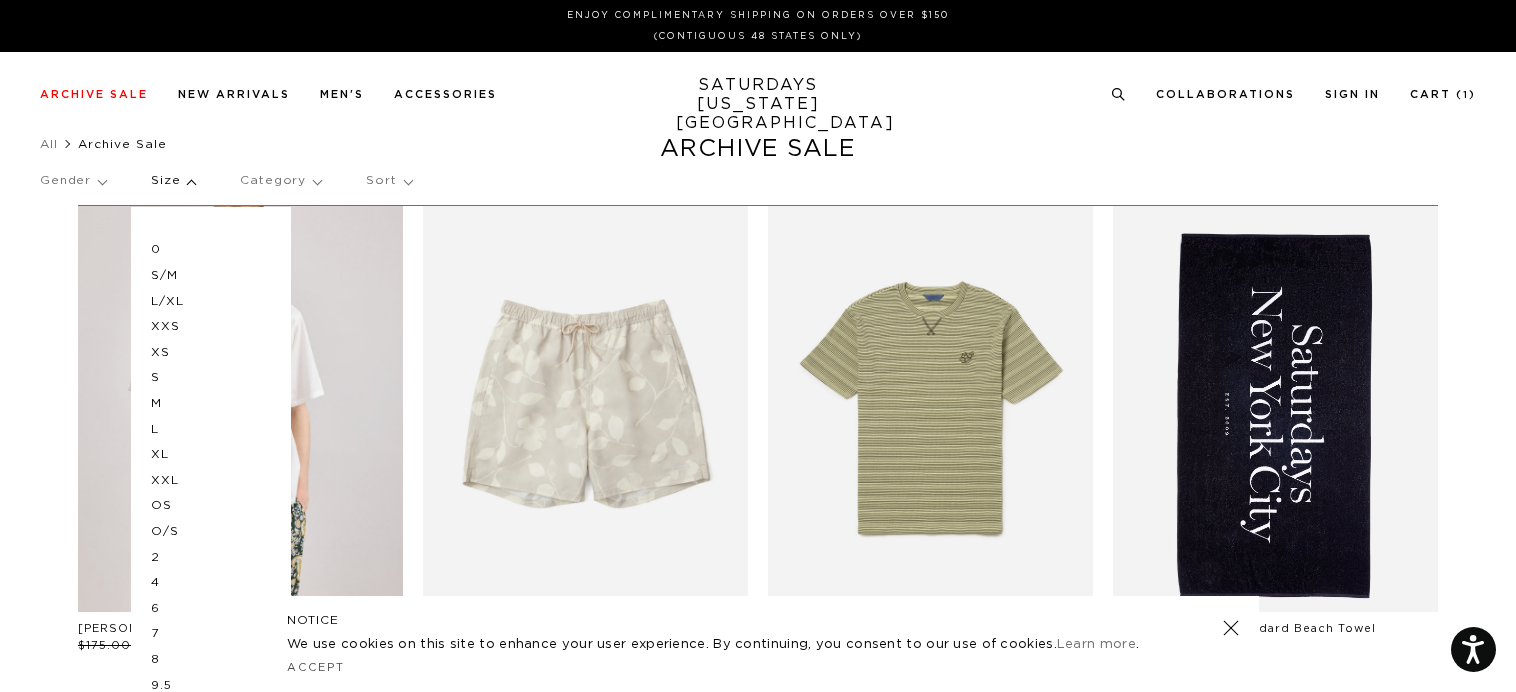 click on "Size" at bounding box center (173, 181) 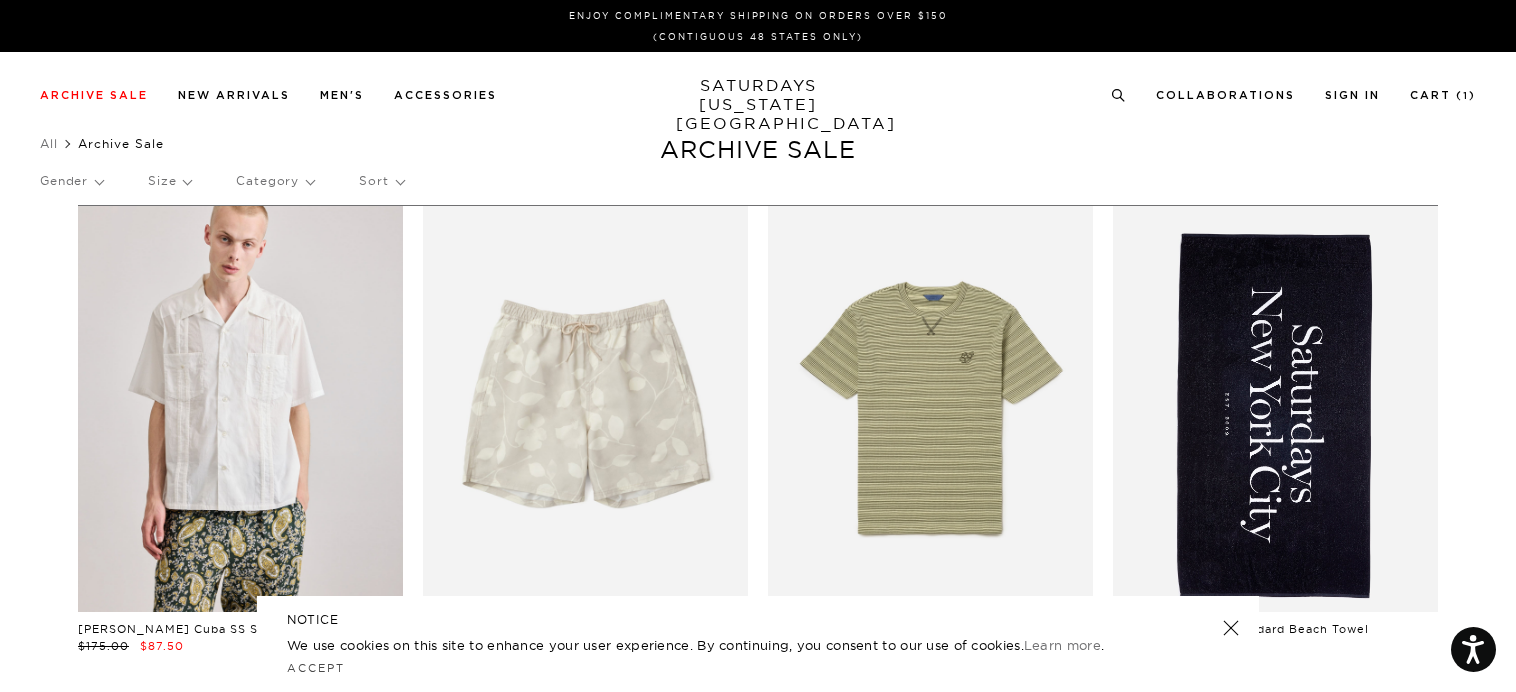 click on "Gender" at bounding box center [71, 181] 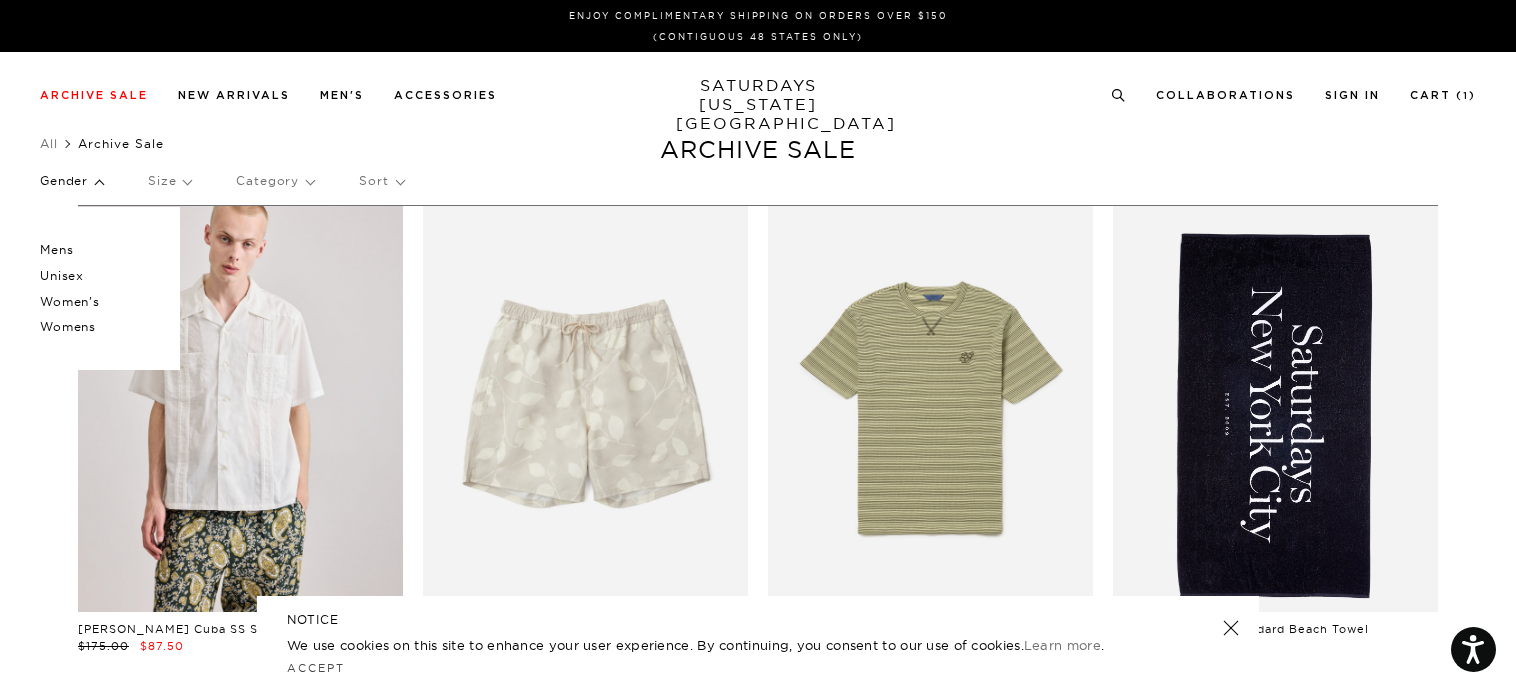 click on "Mens" at bounding box center (100, 250) 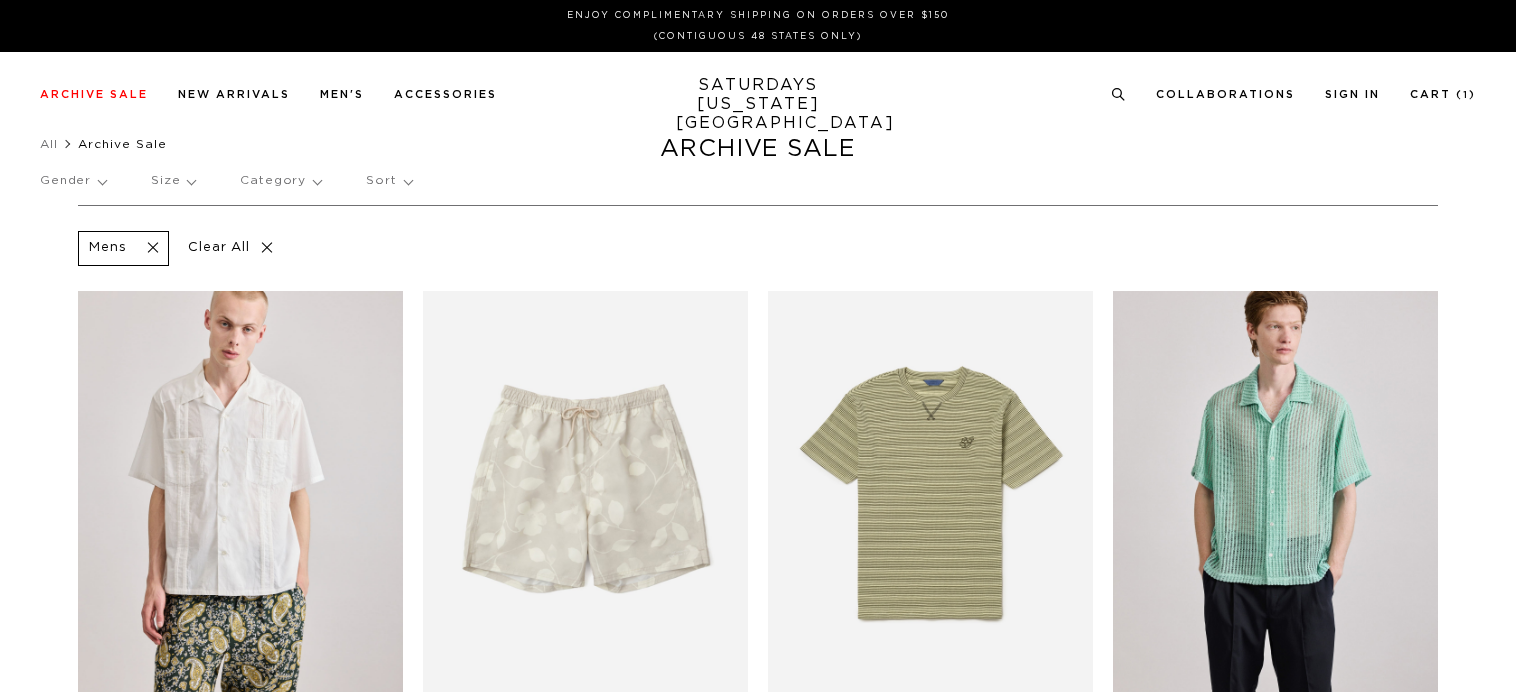 scroll, scrollTop: 0, scrollLeft: 0, axis: both 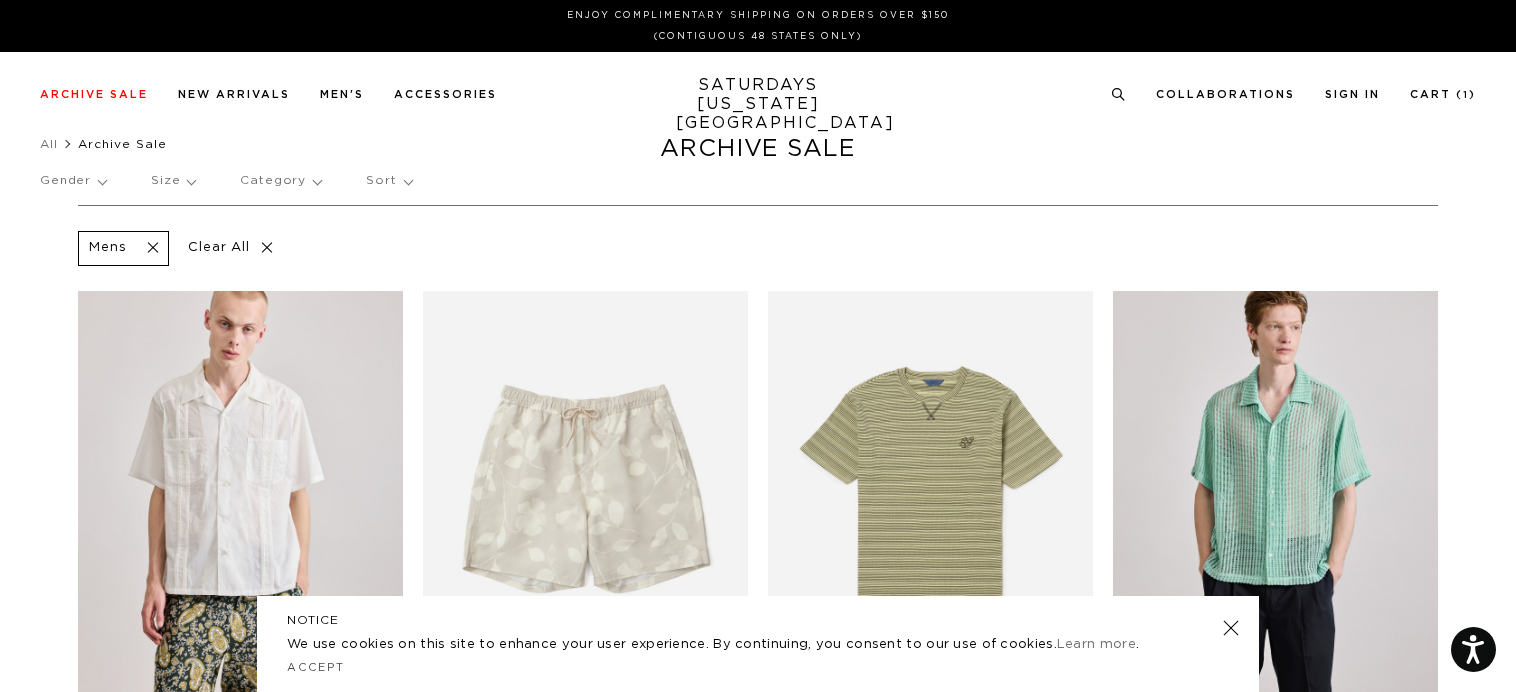 click on "Size" at bounding box center (173, 181) 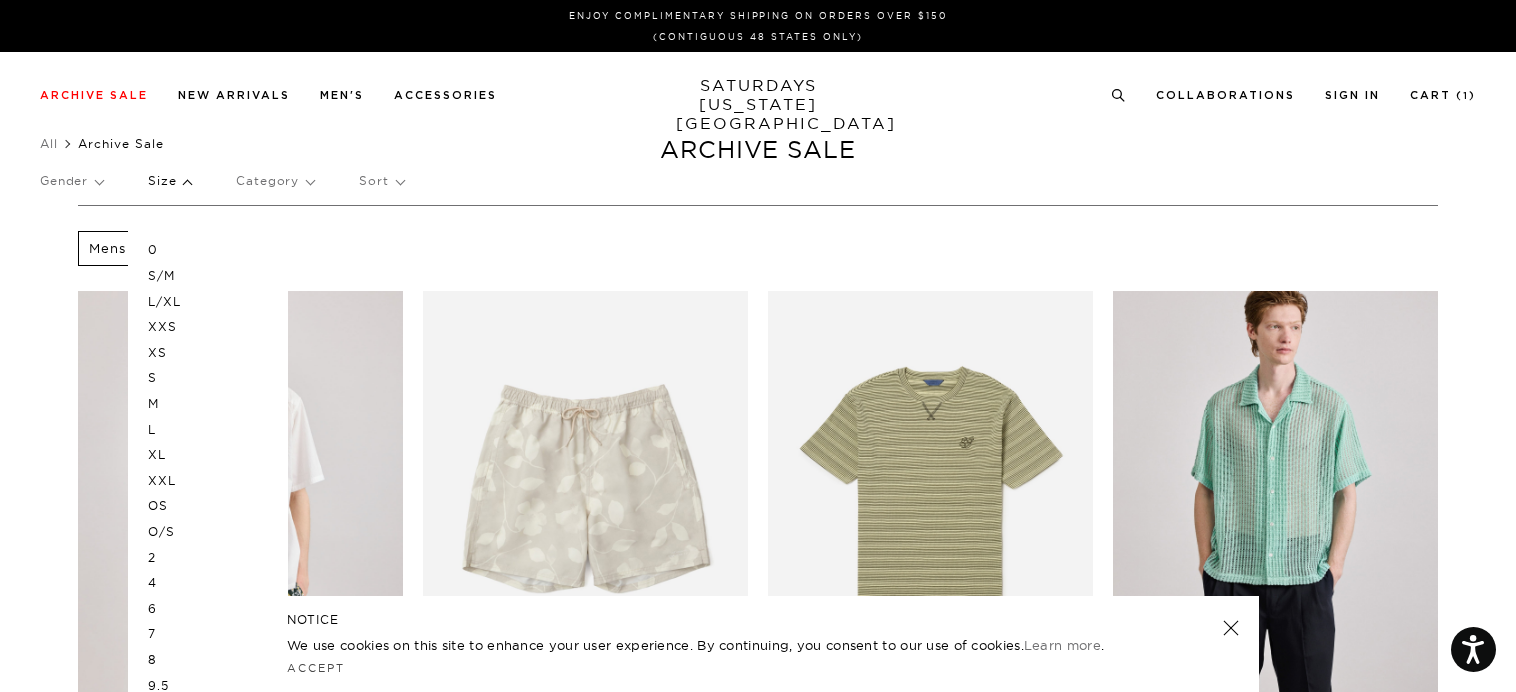 click on "O/S" at bounding box center (208, 532) 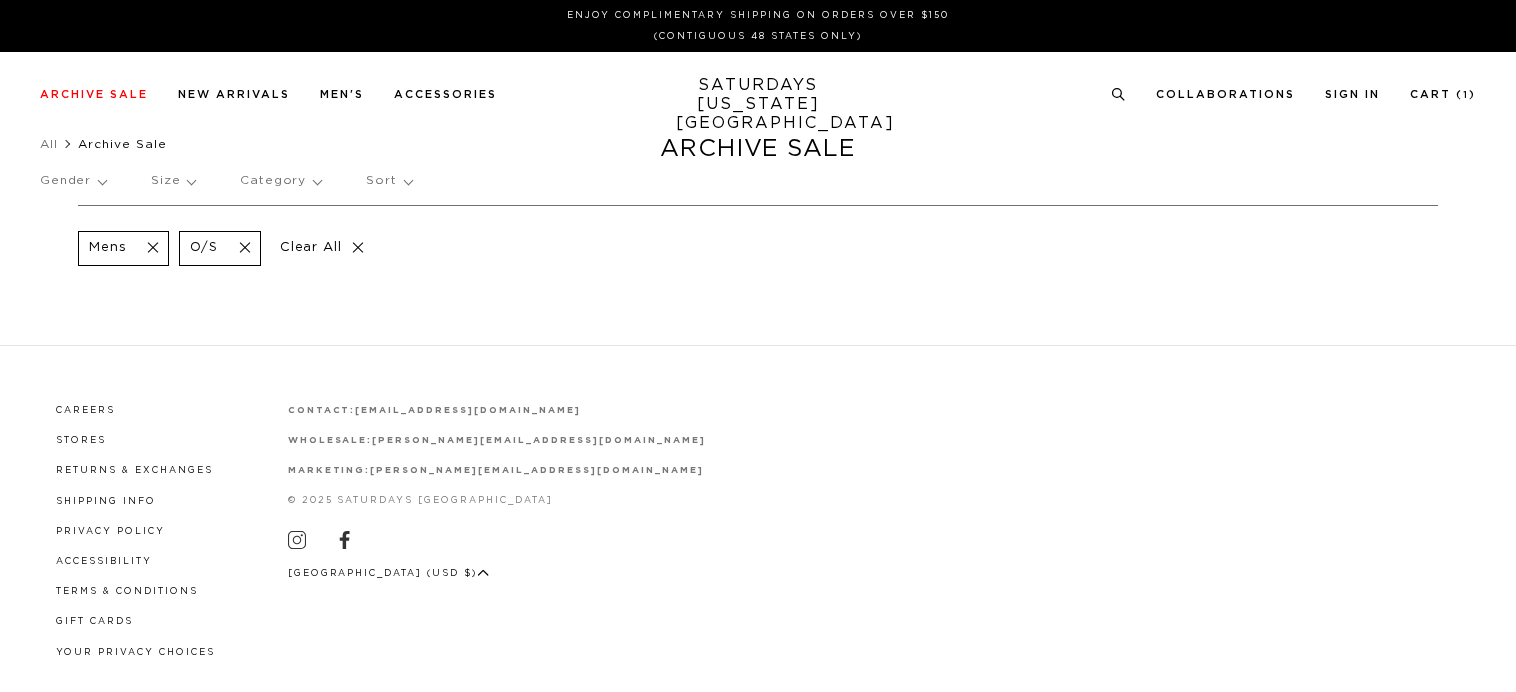 scroll, scrollTop: 0, scrollLeft: 0, axis: both 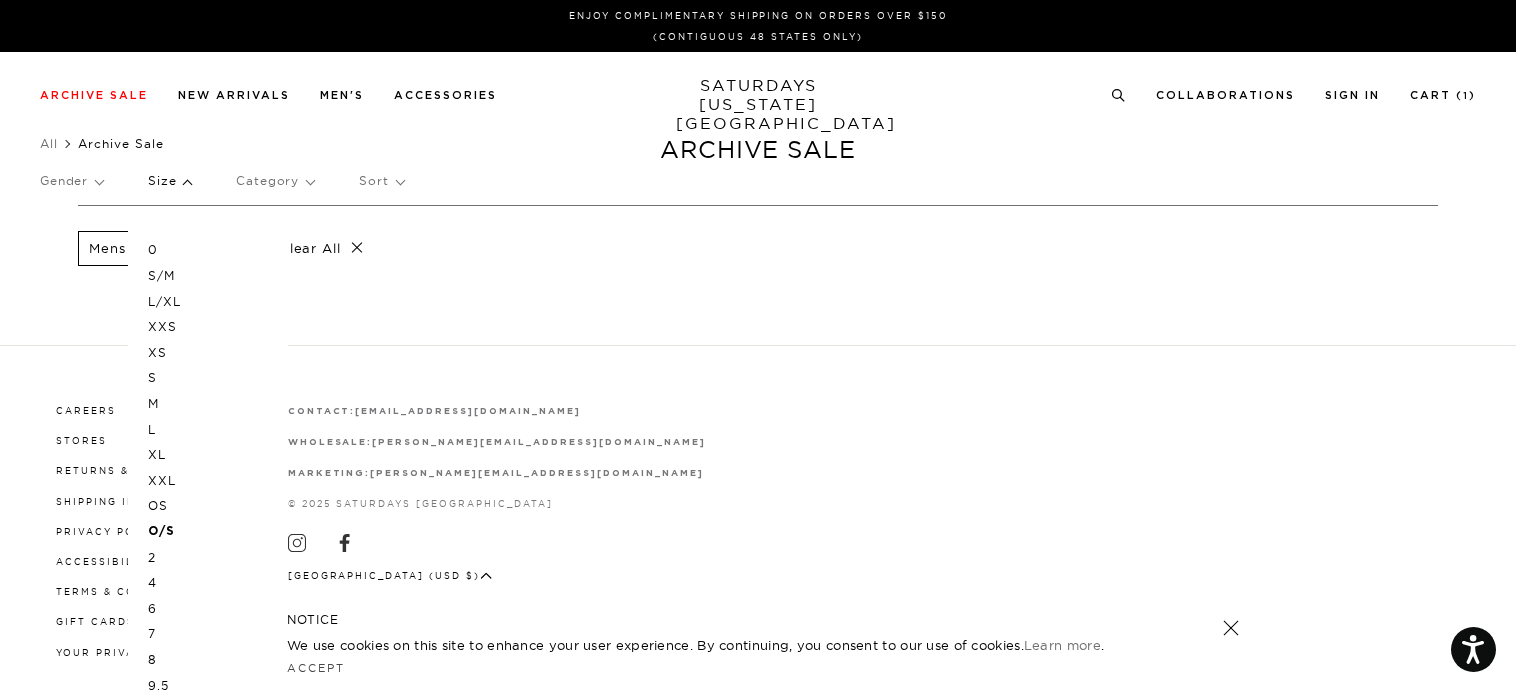 click on "OS" at bounding box center (208, 506) 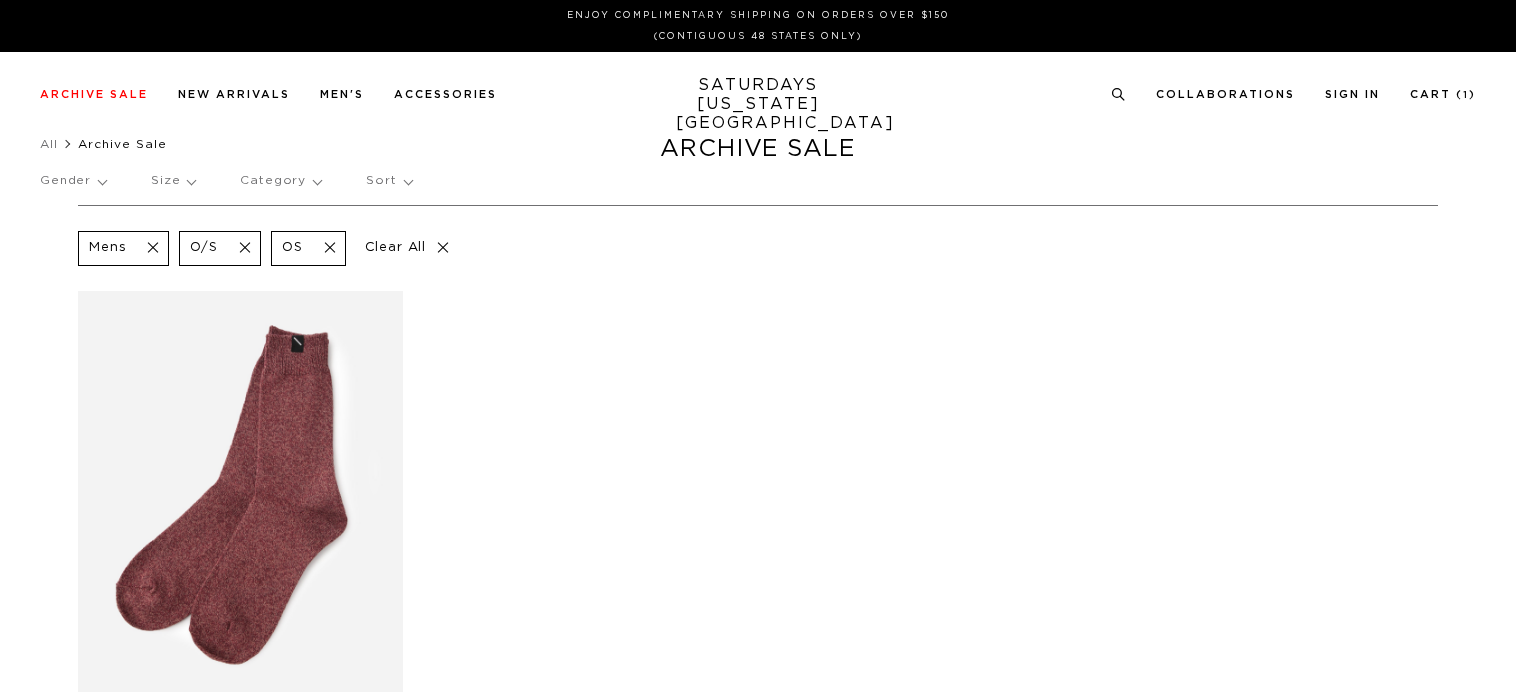 scroll, scrollTop: 0, scrollLeft: 0, axis: both 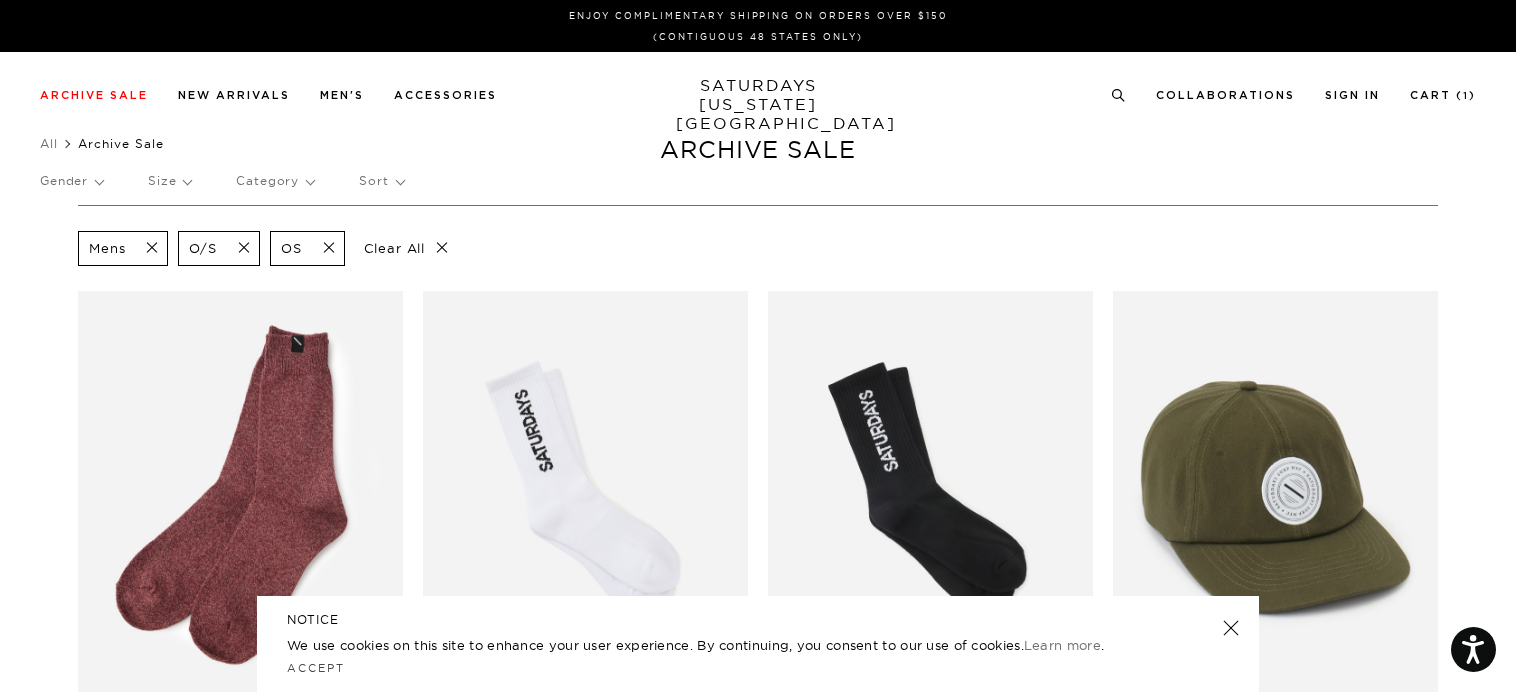 click on "Size" at bounding box center [169, 181] 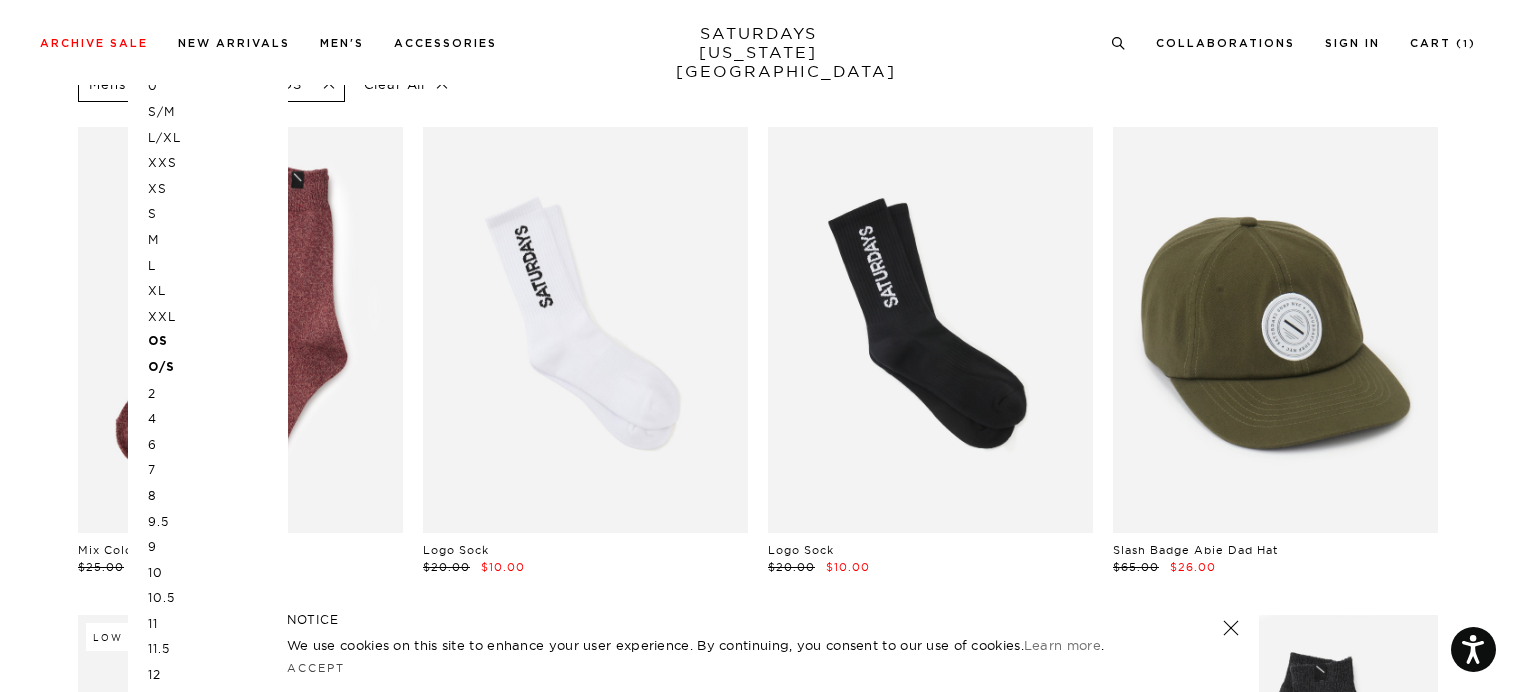scroll, scrollTop: 200, scrollLeft: 0, axis: vertical 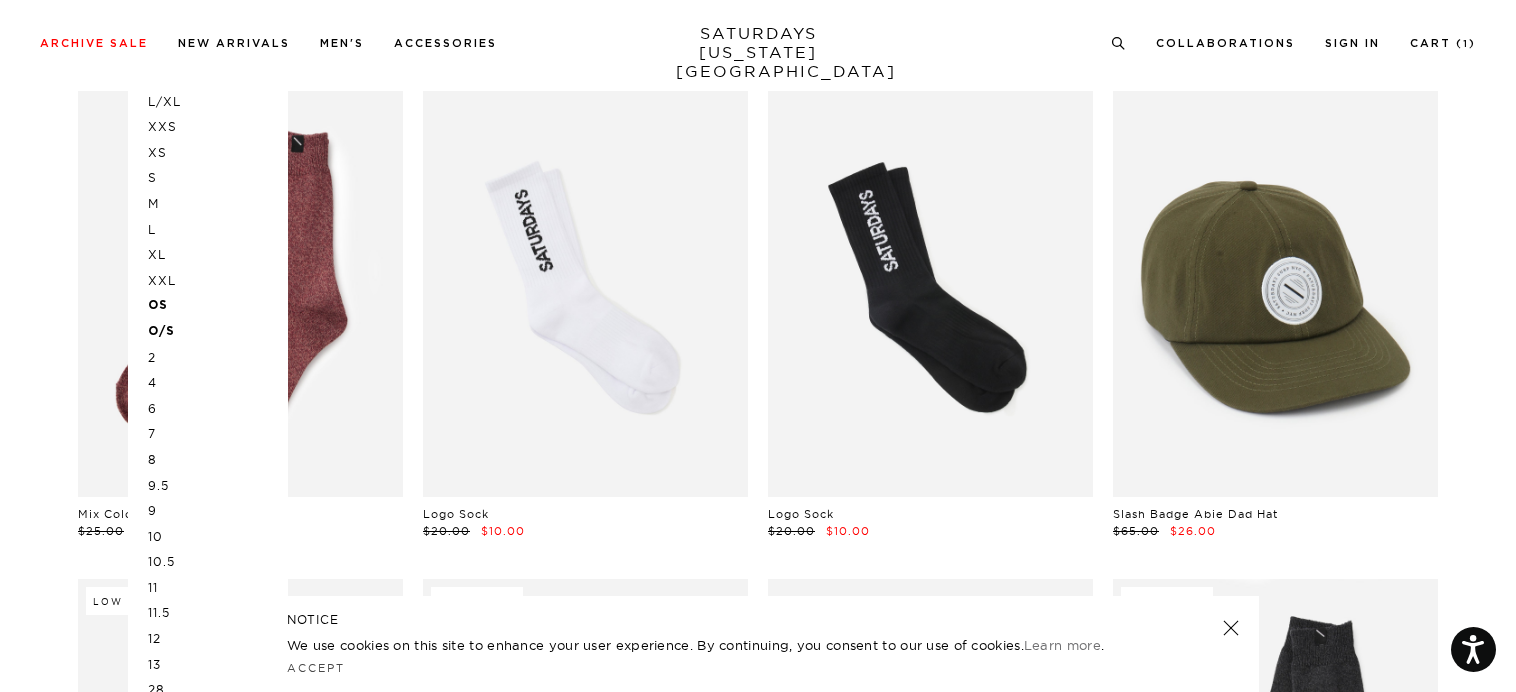 click on "12" at bounding box center (208, 639) 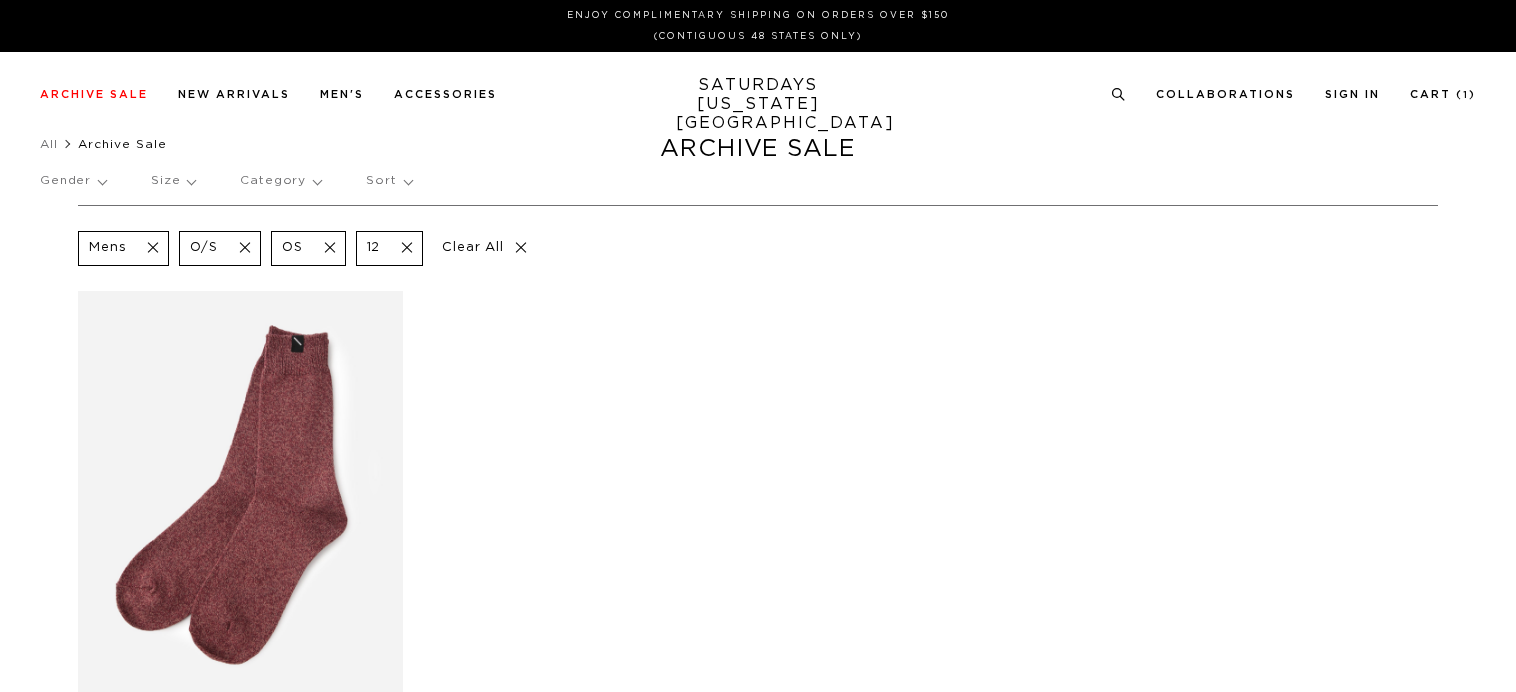 scroll, scrollTop: 0, scrollLeft: 0, axis: both 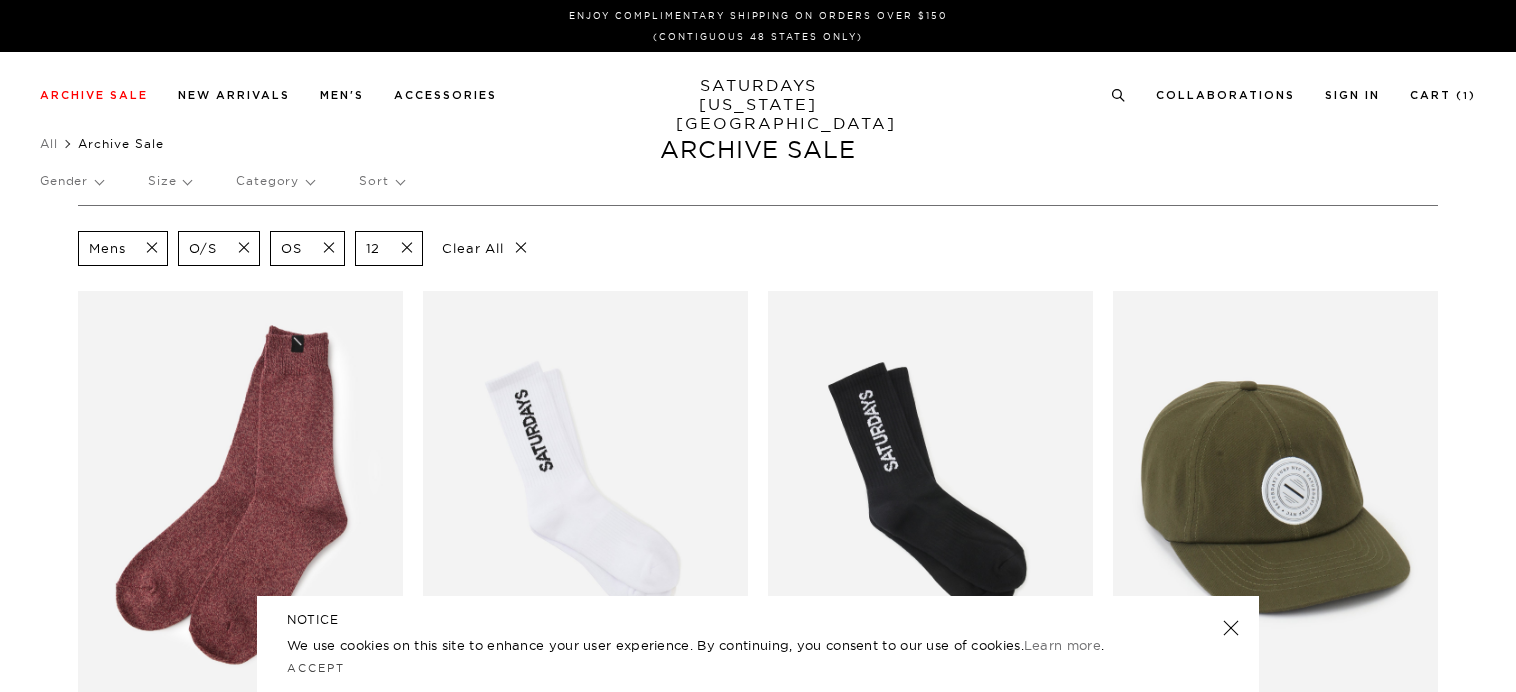 click on "Mens     O/S   OS   12       Clear All
Mix Color Sock   $25.00   $10.00                   Logo Sock   $20.00   $10.00                   Logo Sock   $20.00   $10.00                   Slash Badge Abie Dad Hat   $65.00   $26.00     Low Stock               Miller Standard Tote   $55.00   $27.50     Low Stock               Miller Standard Tote   $55.00   $27.50                   Abie Pigment Dyed Cotton Hat   $75.00   $30.00     Low Stock               Mix Color Sock   $25.00   $10.00     Low Stock               Mix Color Sock   $25.00   $10.00                   Logo Sock   $20.00   $8.00     Low Stock               Slash Buckle G.I Belt   $50.00   $20.00     Low Stock               Slash Buckle G.I Belt   $50.00   $20.00" at bounding box center (758, 1007) 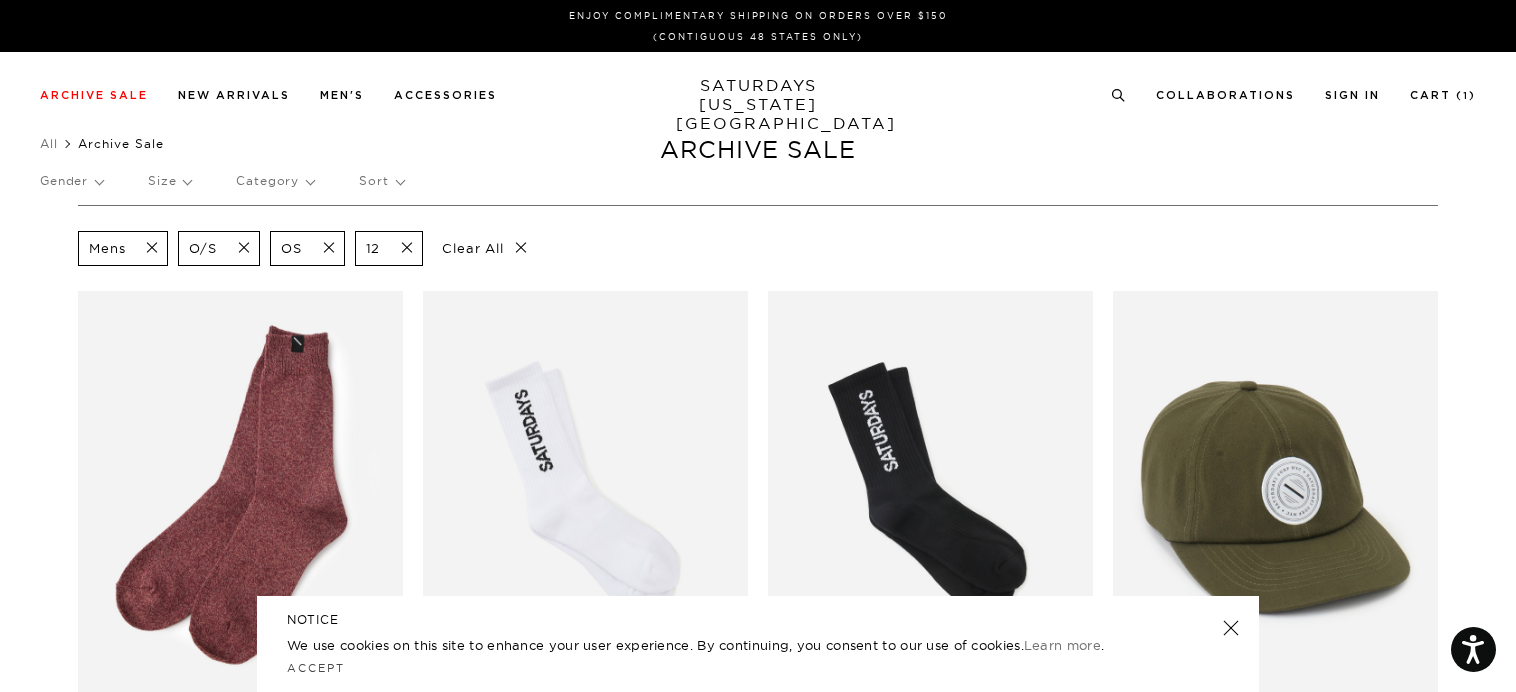click at bounding box center (1231, 628) 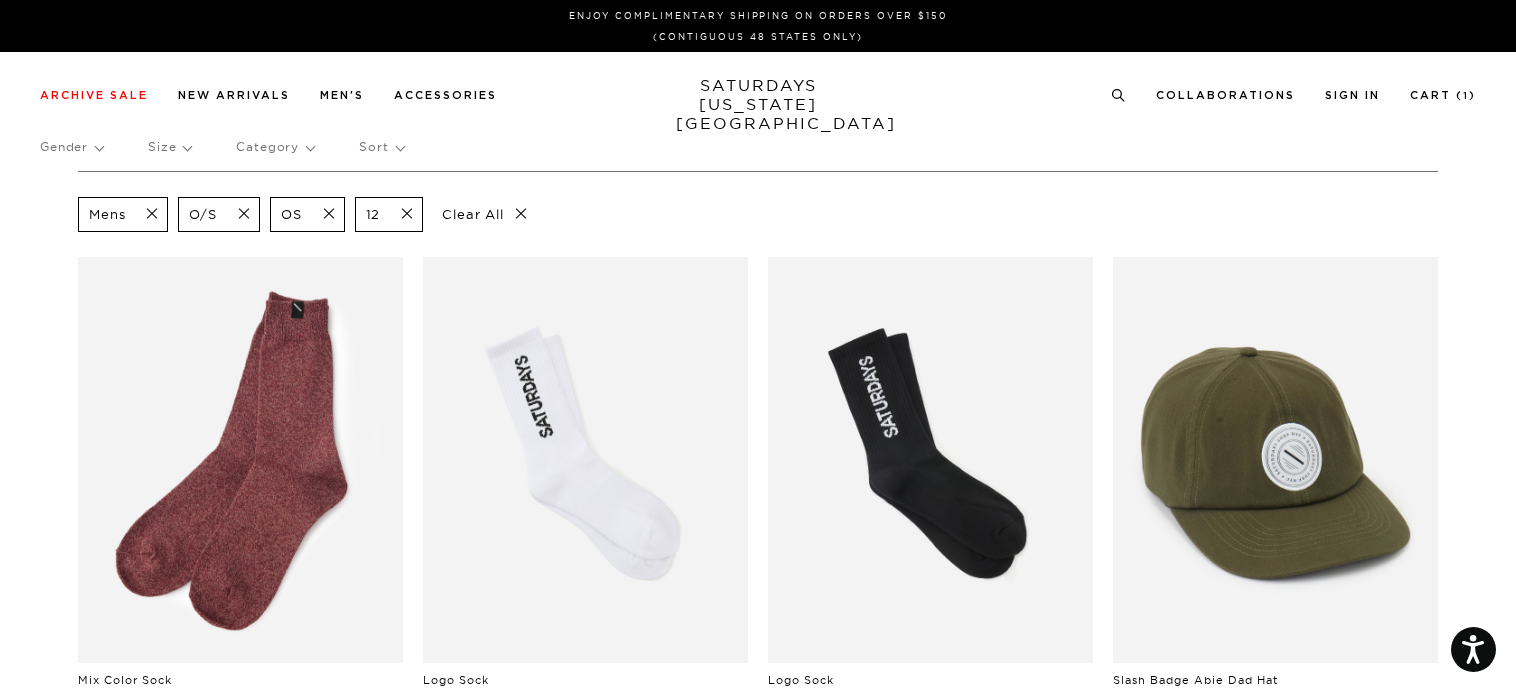 scroll, scrollTop: 0, scrollLeft: 0, axis: both 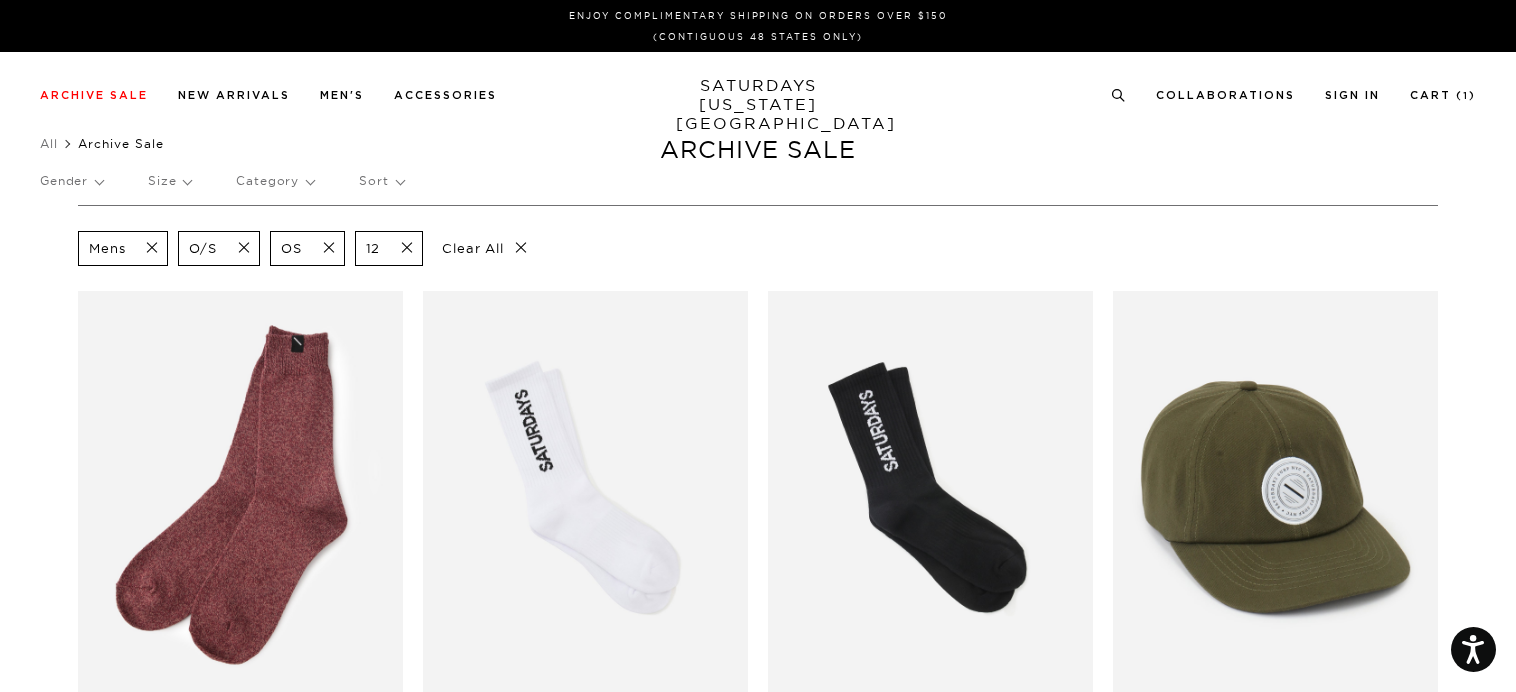 click on "Clear All" at bounding box center (484, 248) 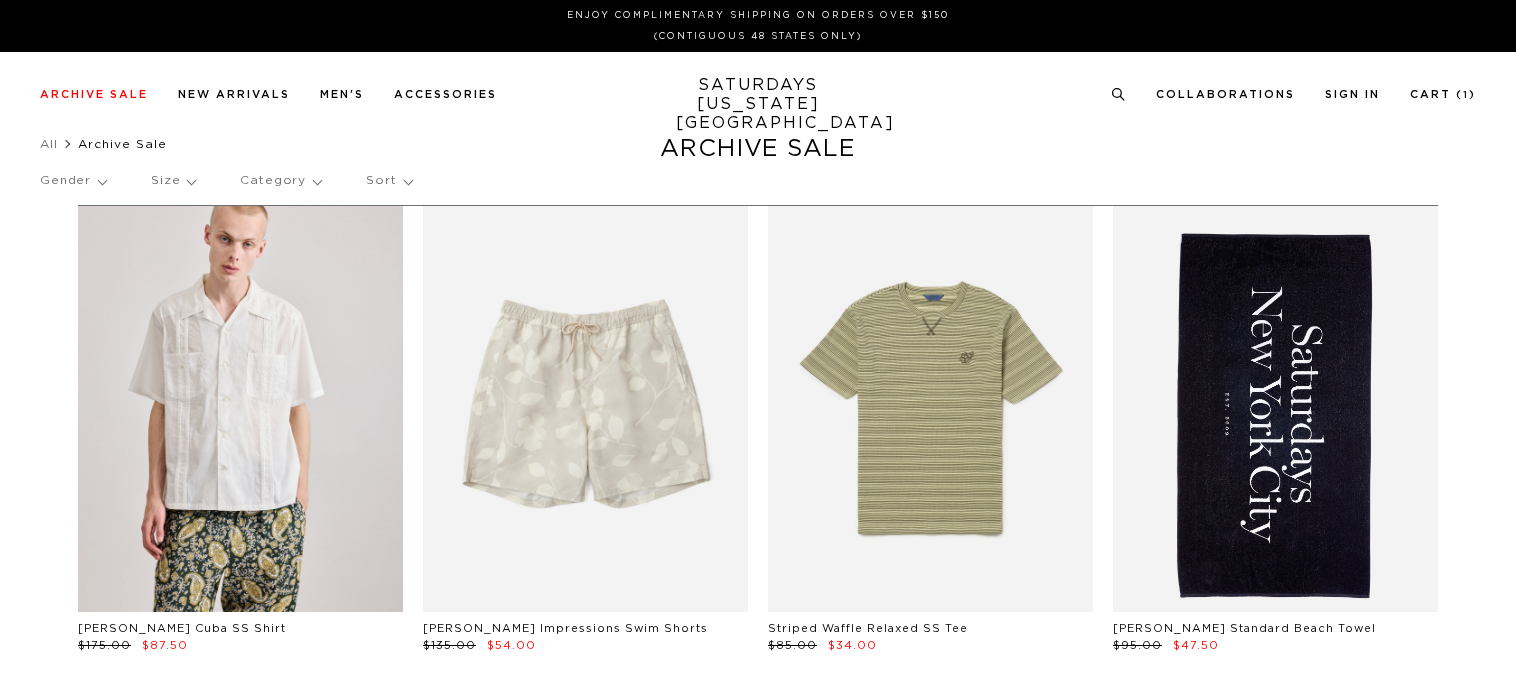 scroll, scrollTop: 0, scrollLeft: 0, axis: both 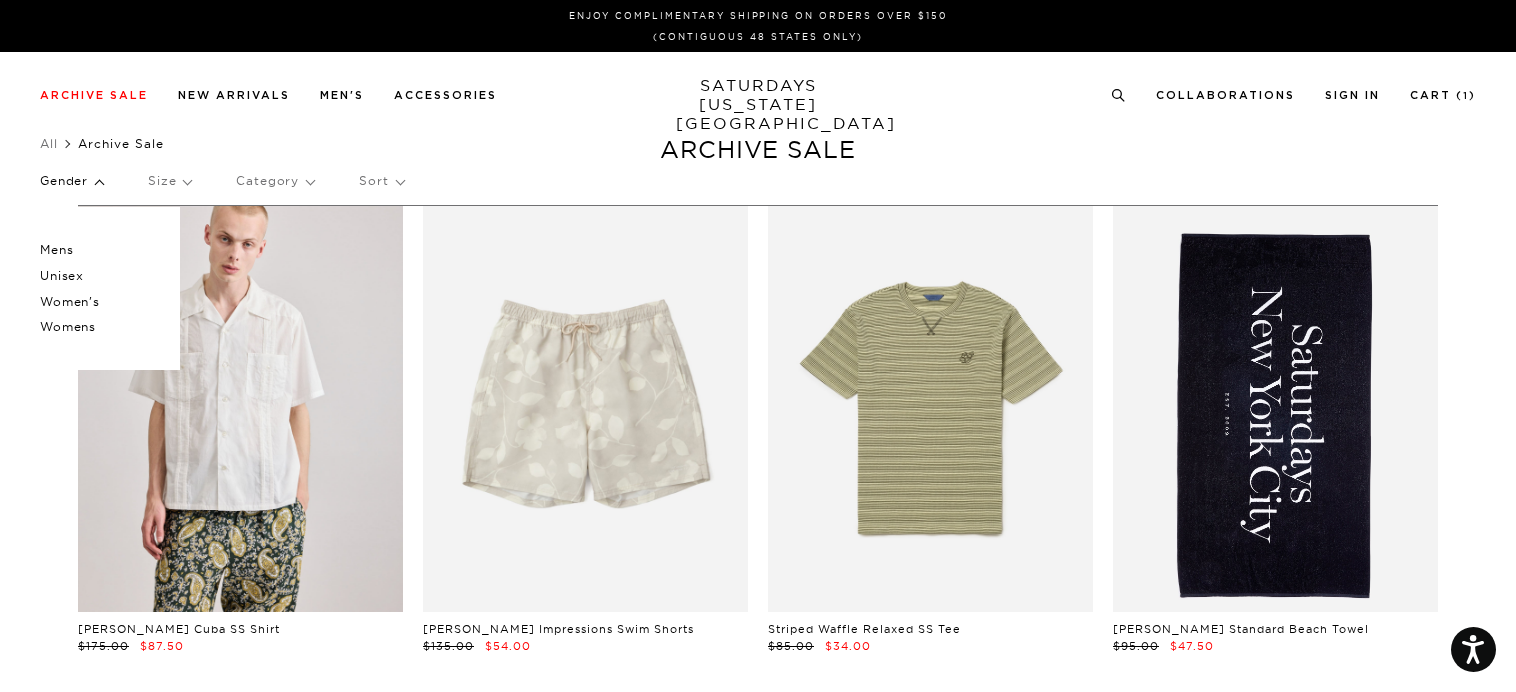 click on "Mens" at bounding box center (100, 250) 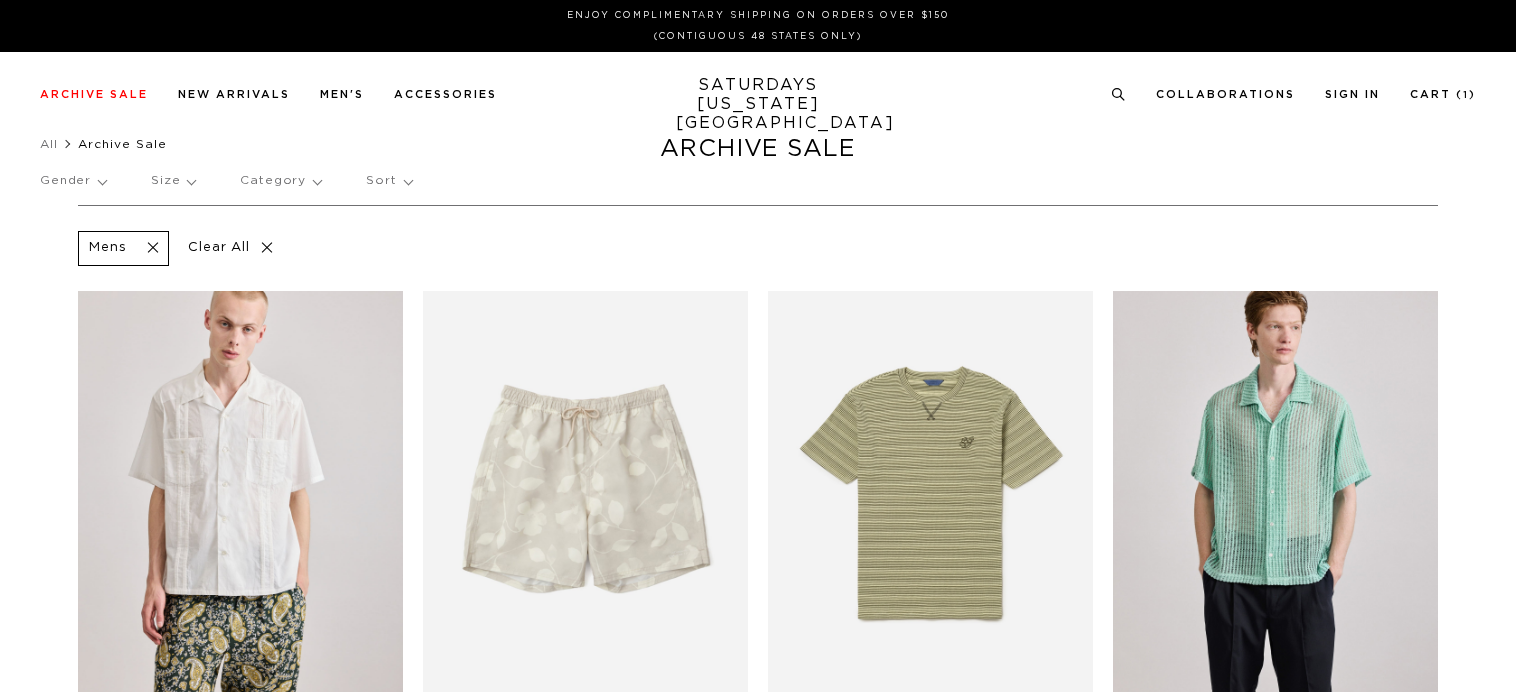 scroll, scrollTop: 0, scrollLeft: 0, axis: both 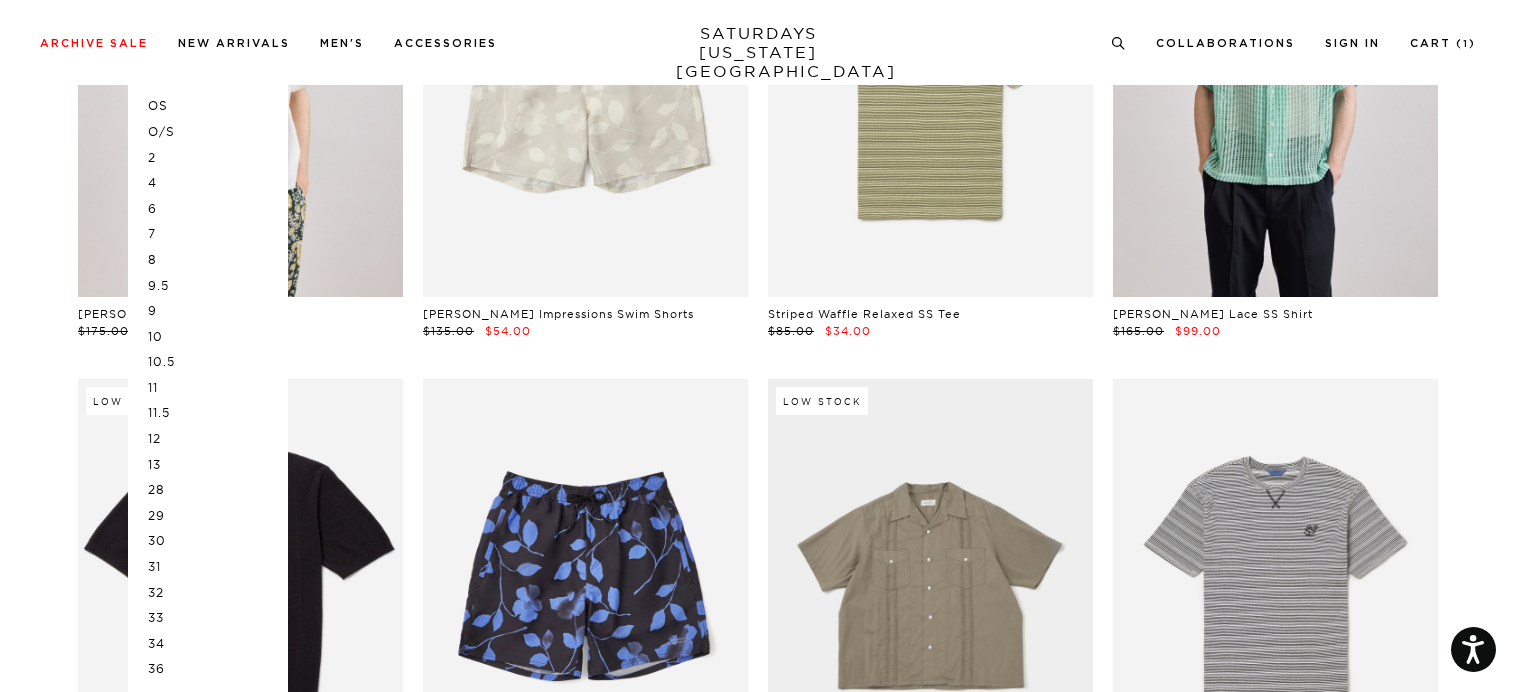 click on "34" at bounding box center [208, 644] 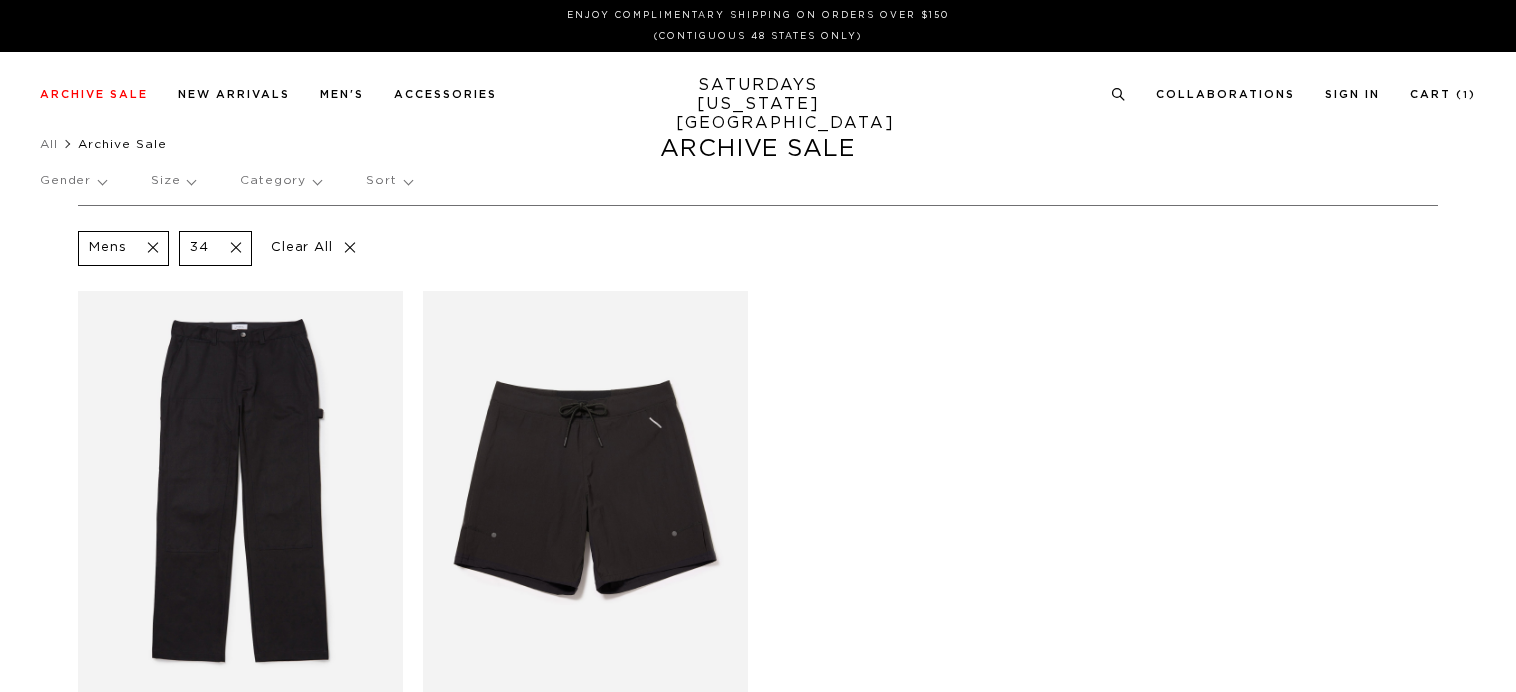 scroll, scrollTop: 0, scrollLeft: 0, axis: both 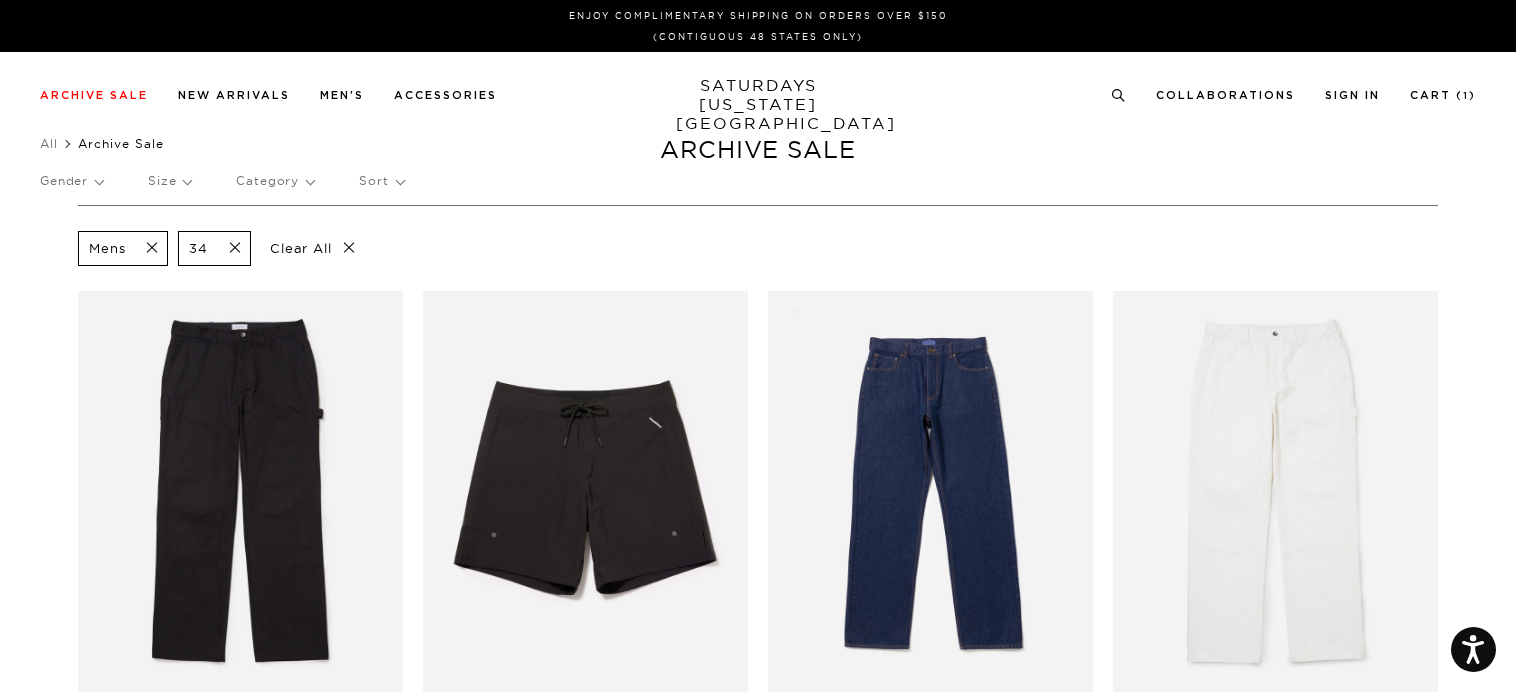click on "Sort" at bounding box center (381, 181) 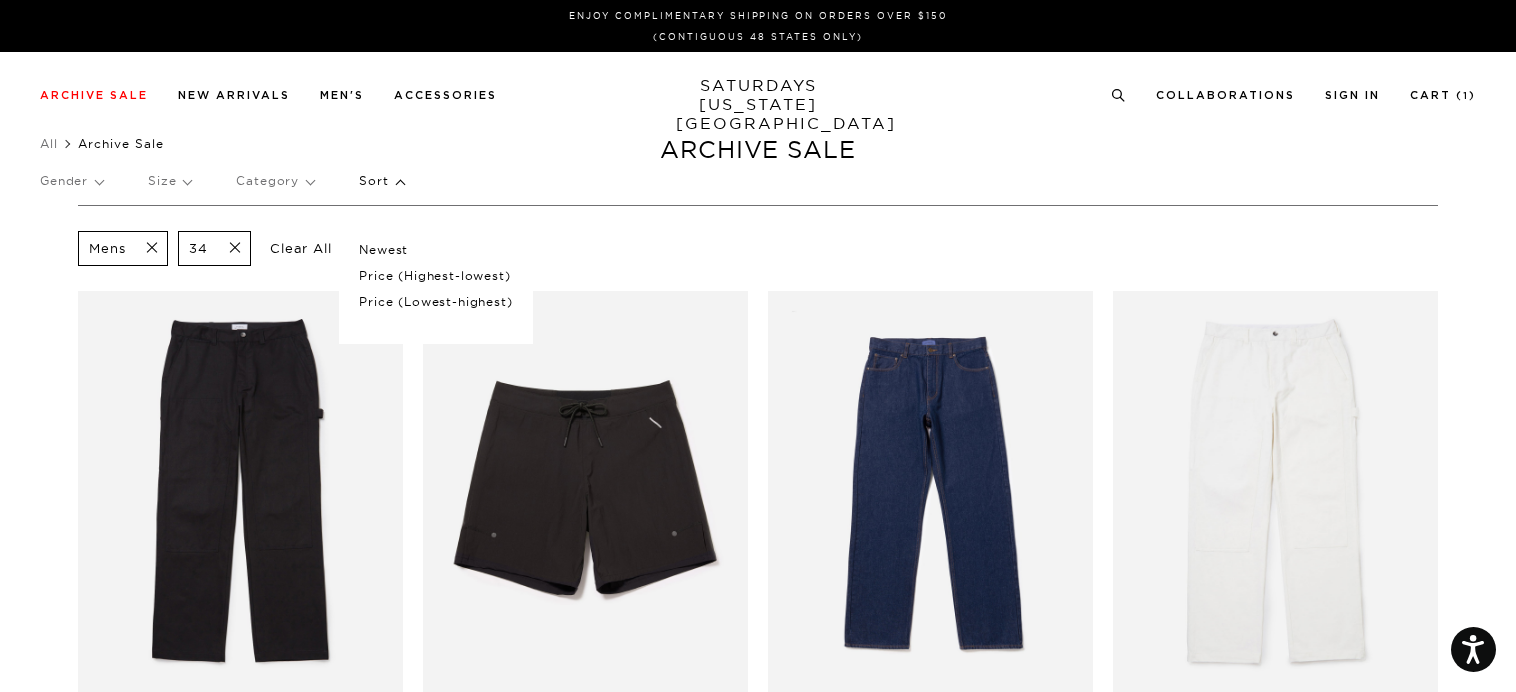 click on "Price (Lowest-highest)" at bounding box center [435, 302] 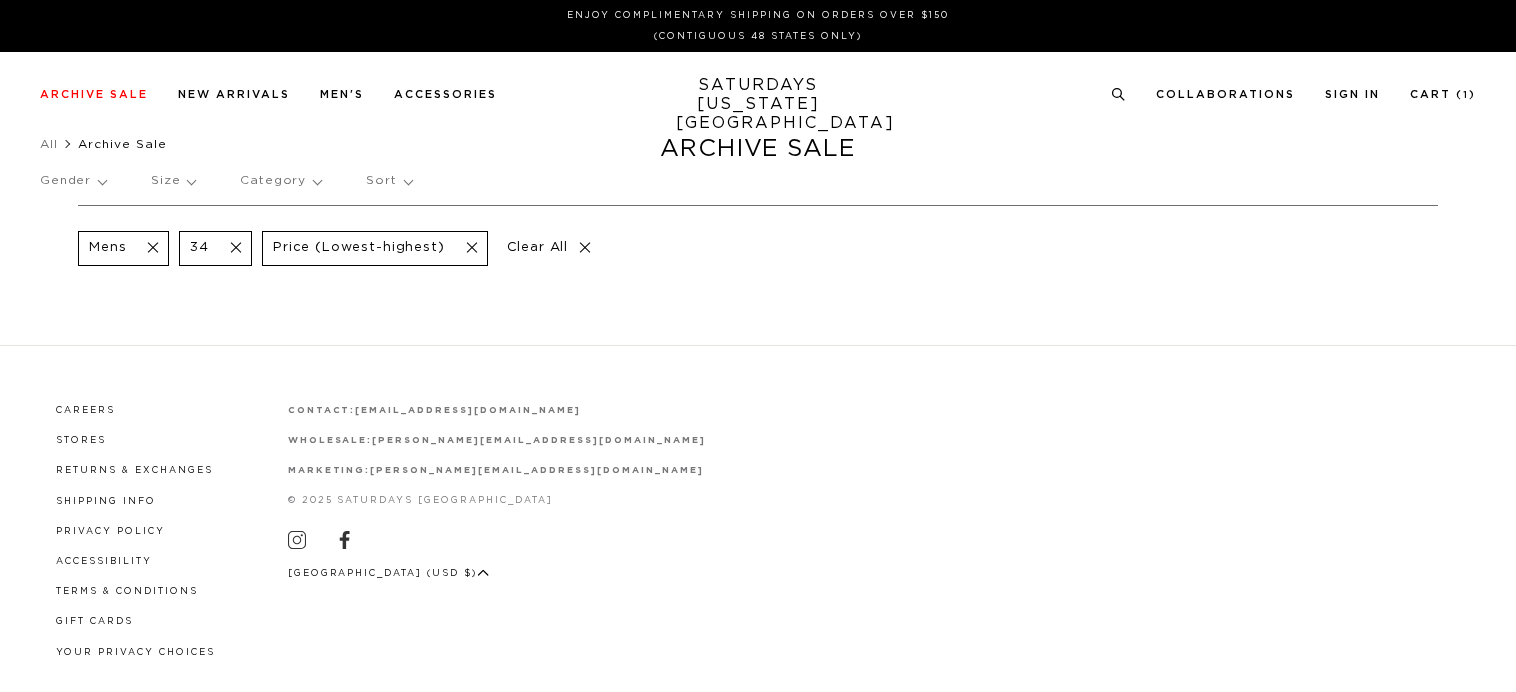 scroll, scrollTop: 0, scrollLeft: 0, axis: both 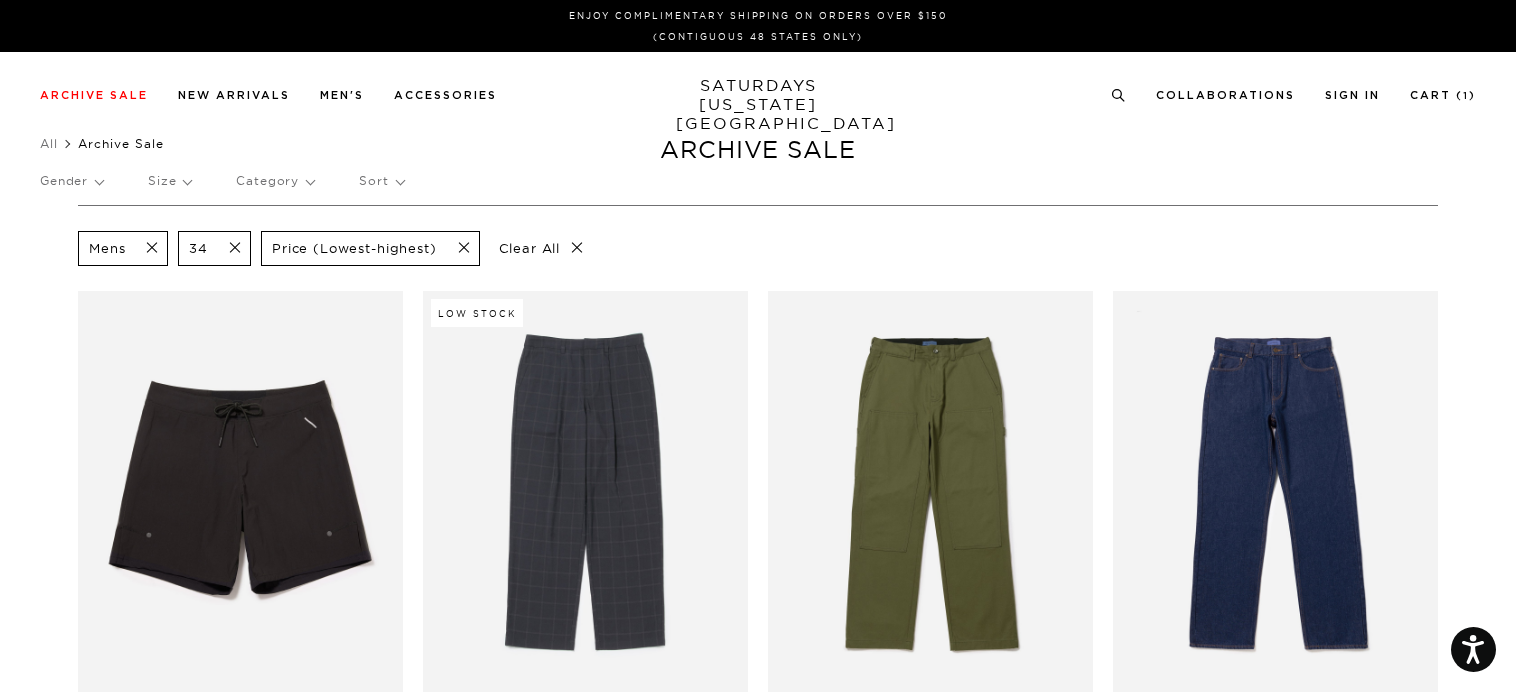 click on "Mens     34     Price (Lowest-highest)     Clear All
Performance Boardshort   $135.00   $67.50     Low Stock               [PERSON_NAME] Trouser   $225.00   $90.00                   [PERSON_NAME] Pant   $195.00   $97.50                   Denim Pant   $195.00   $97.50                   Denim Pant   $195.00   $97.50                   [PERSON_NAME] Pant   $225.00   $112.50                   [PERSON_NAME] Pant   $225.00   $112.50" at bounding box center (758, 763) 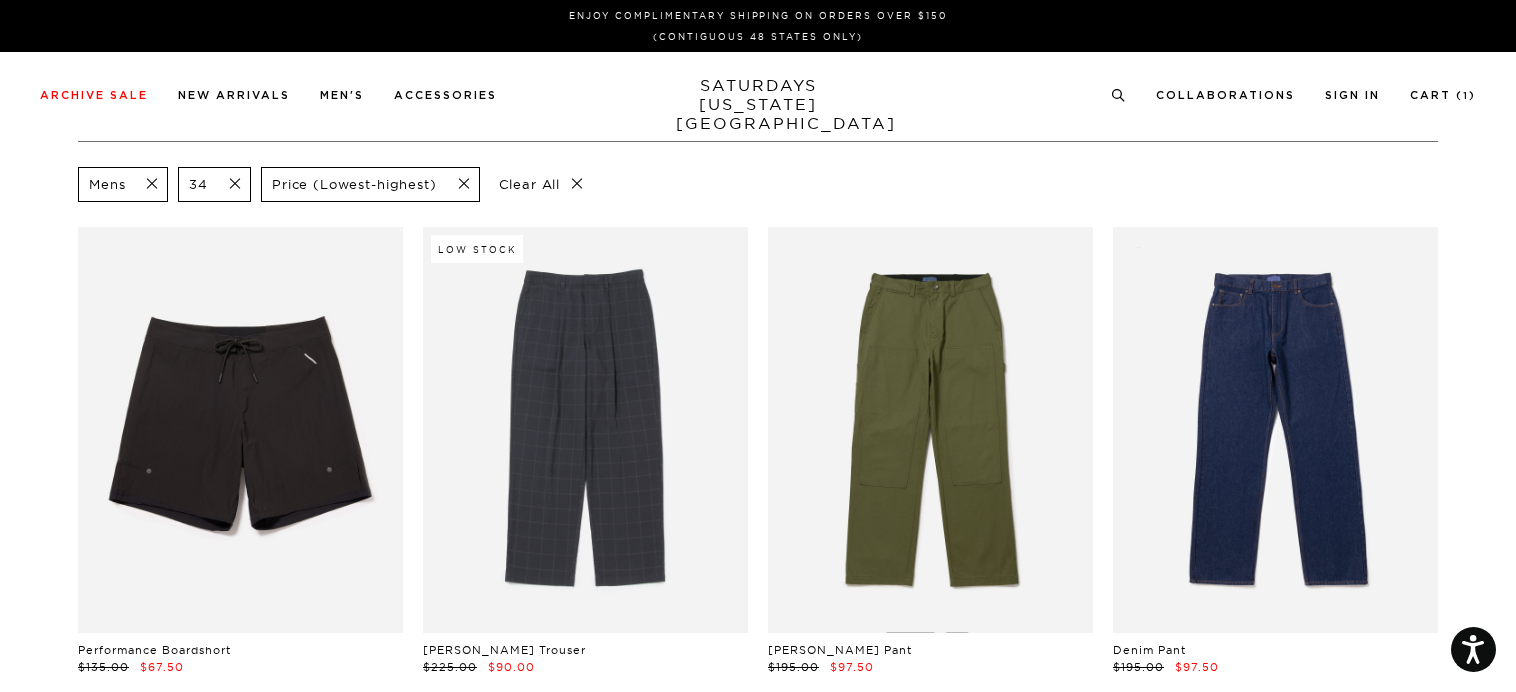 scroll, scrollTop: 0, scrollLeft: 0, axis: both 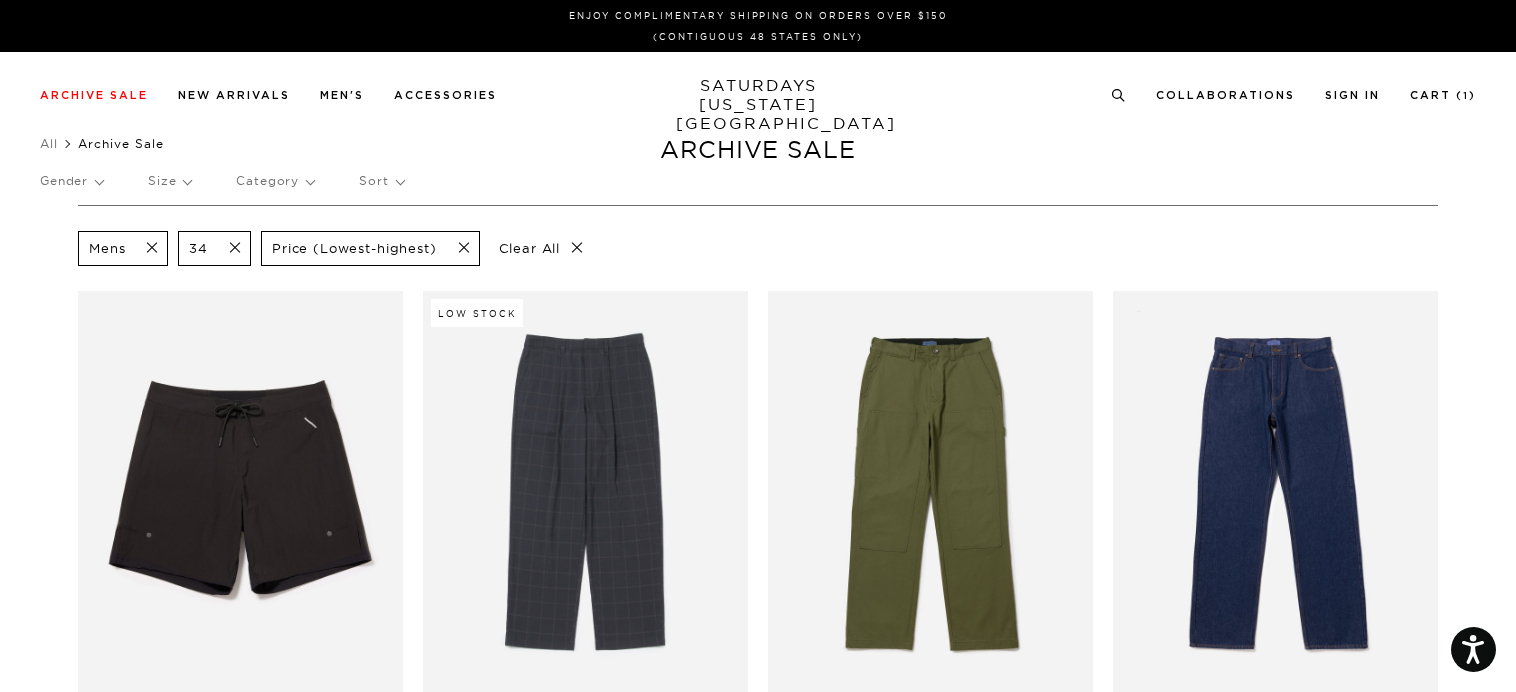 click at bounding box center (229, 248) 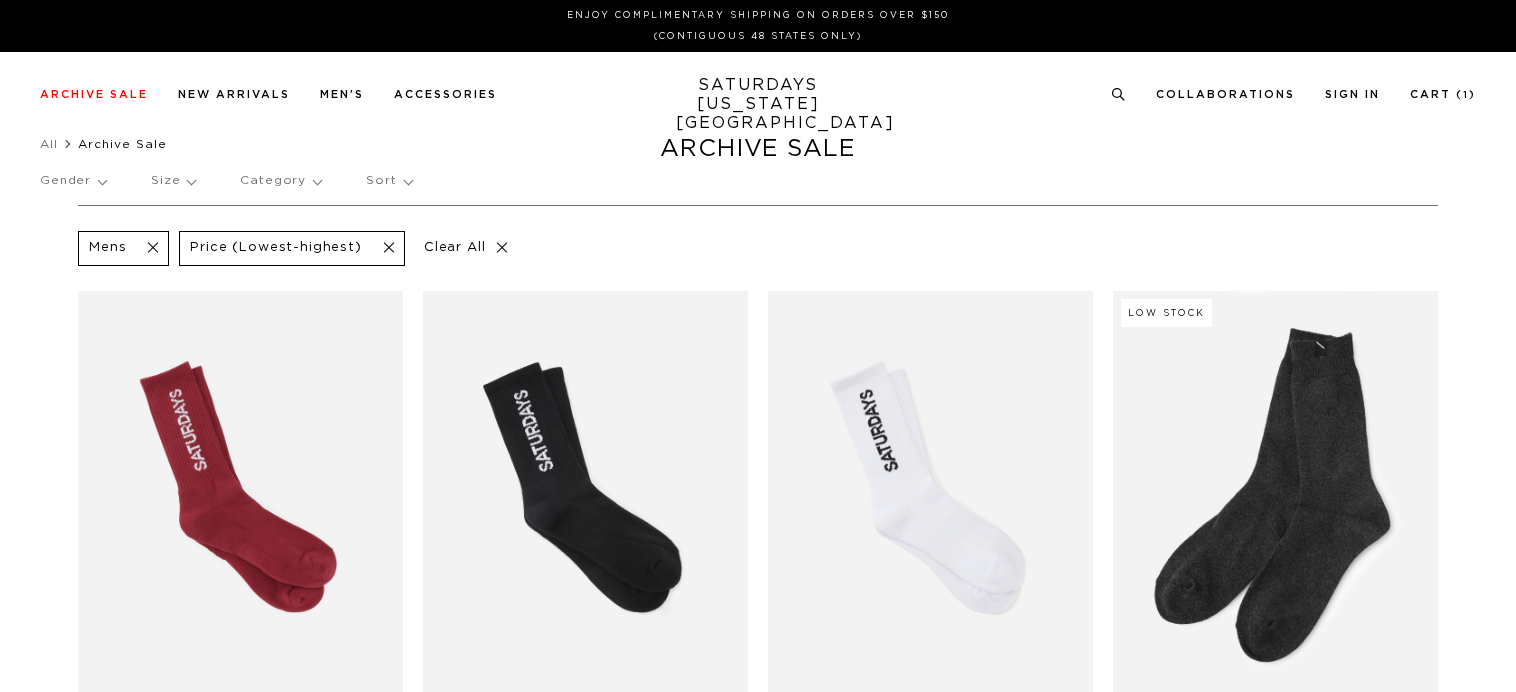 scroll, scrollTop: 0, scrollLeft: 0, axis: both 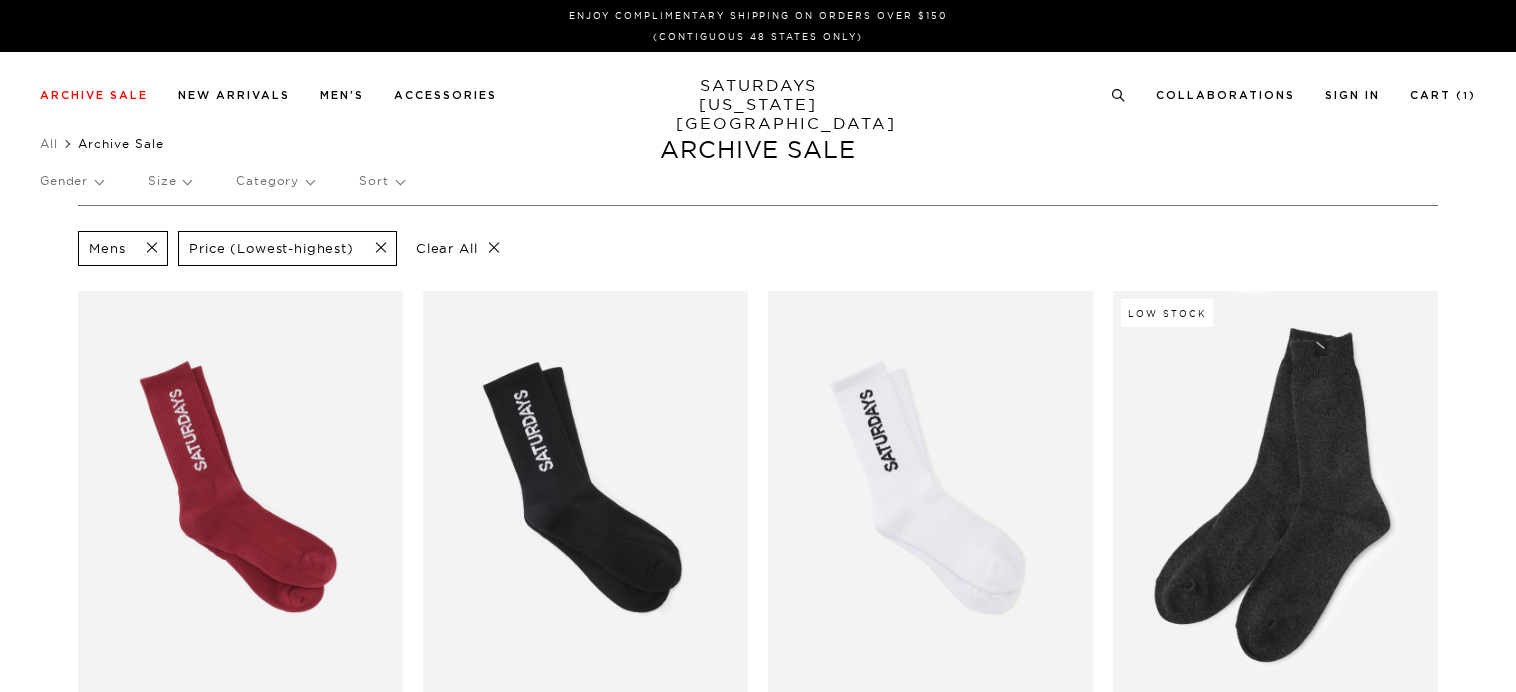click on "Size" at bounding box center (169, 181) 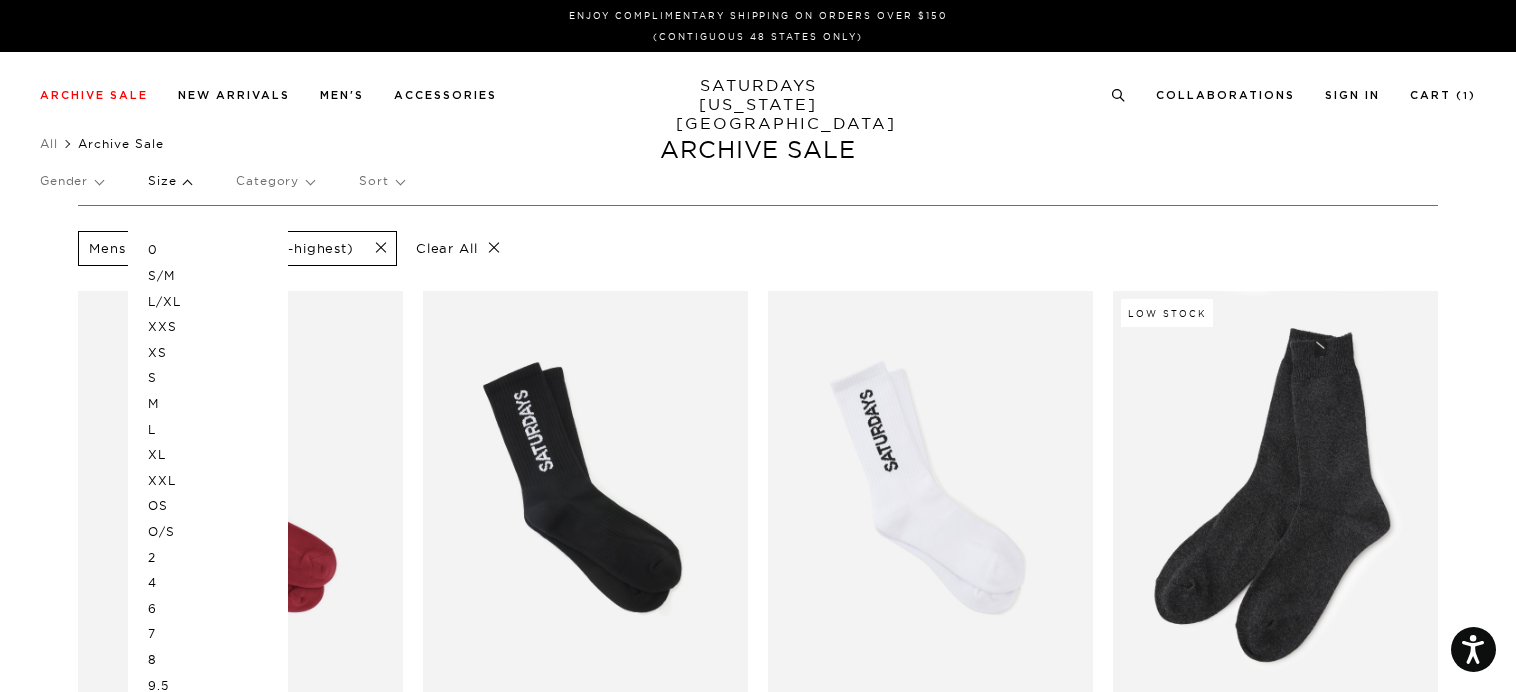 click on "XL" at bounding box center (208, 455) 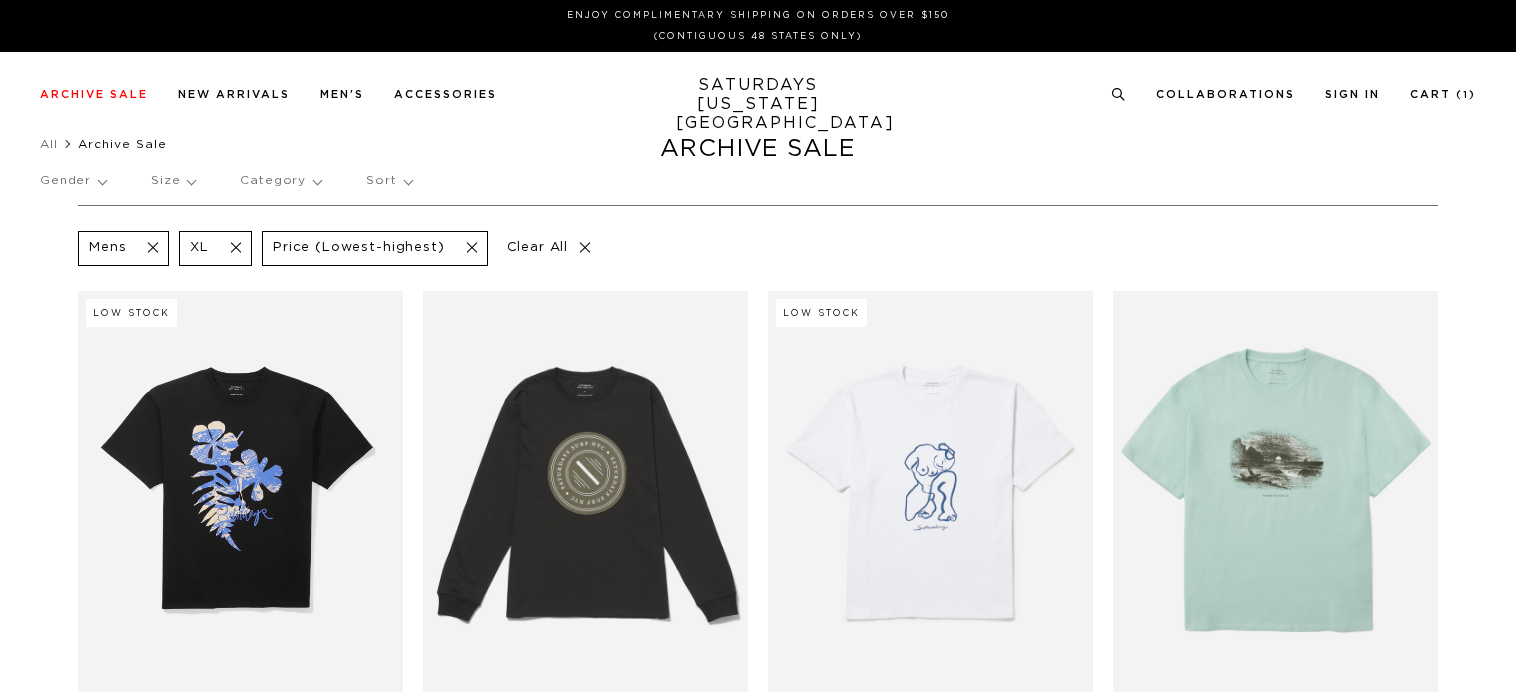 scroll, scrollTop: 0, scrollLeft: 0, axis: both 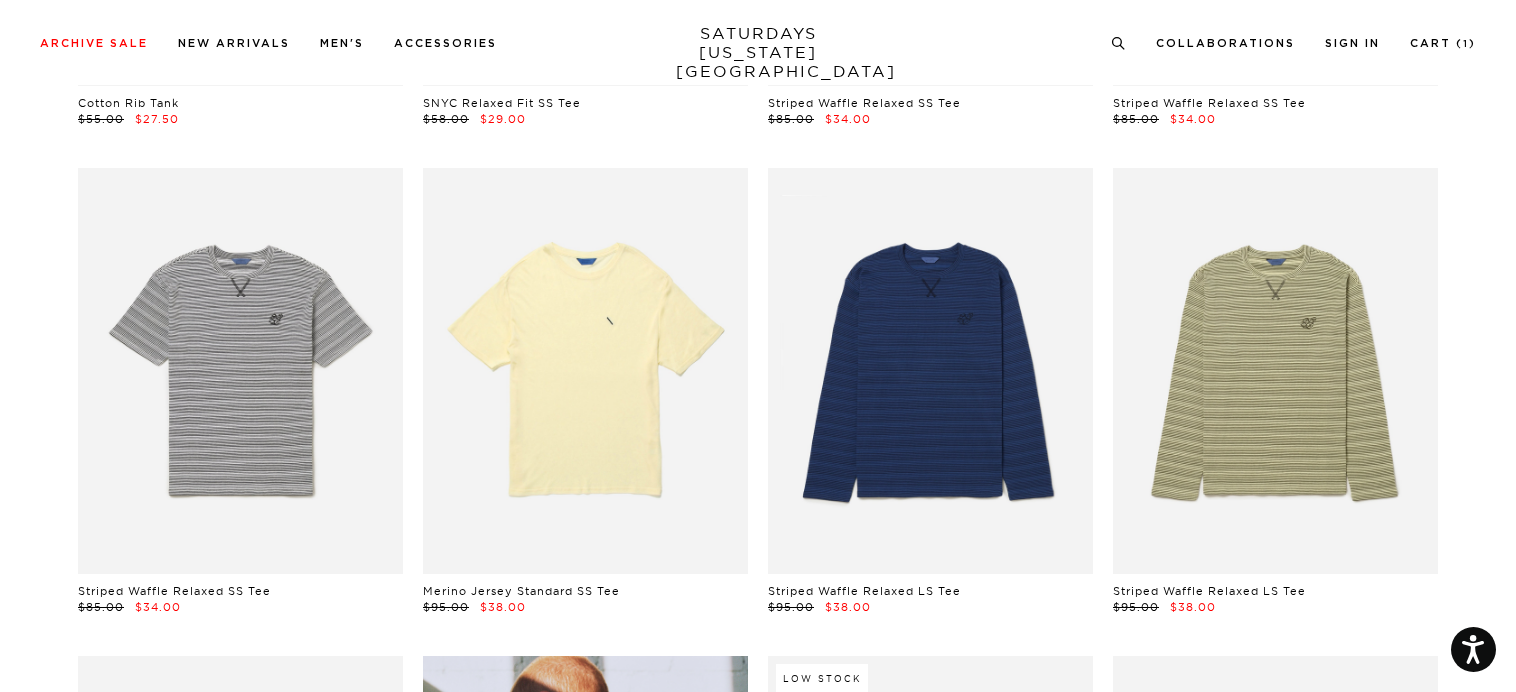 drag, startPoint x: 507, startPoint y: 443, endPoint x: 8, endPoint y: 236, distance: 540.23145 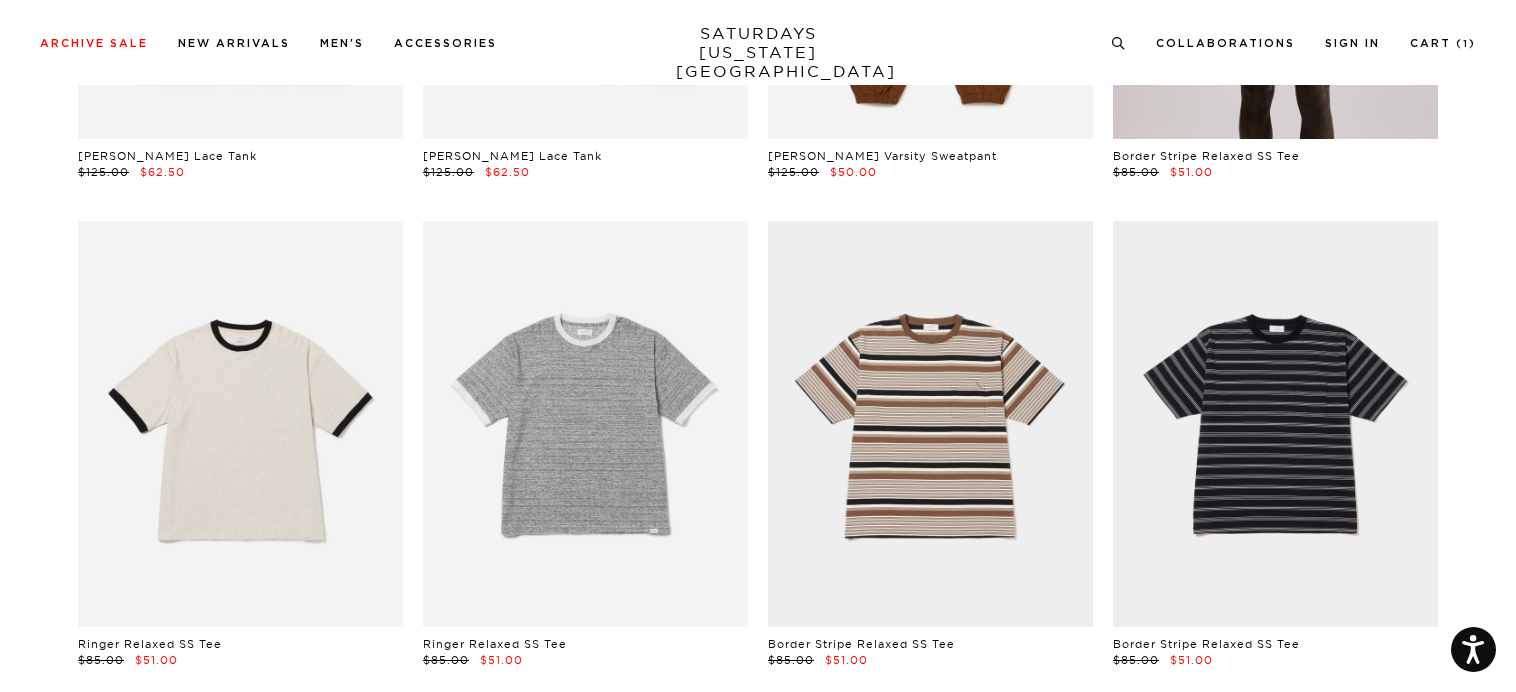 scroll, scrollTop: 2500, scrollLeft: 0, axis: vertical 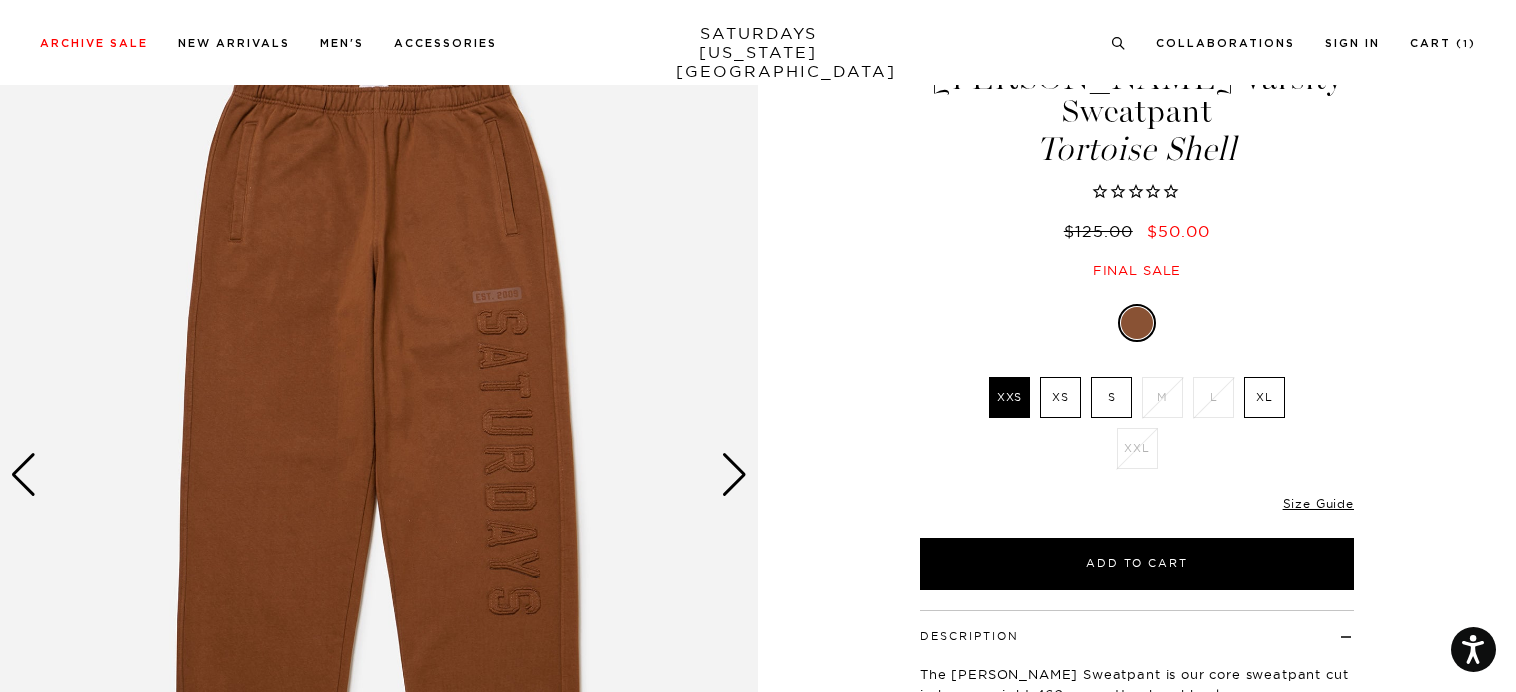 click at bounding box center [734, 475] 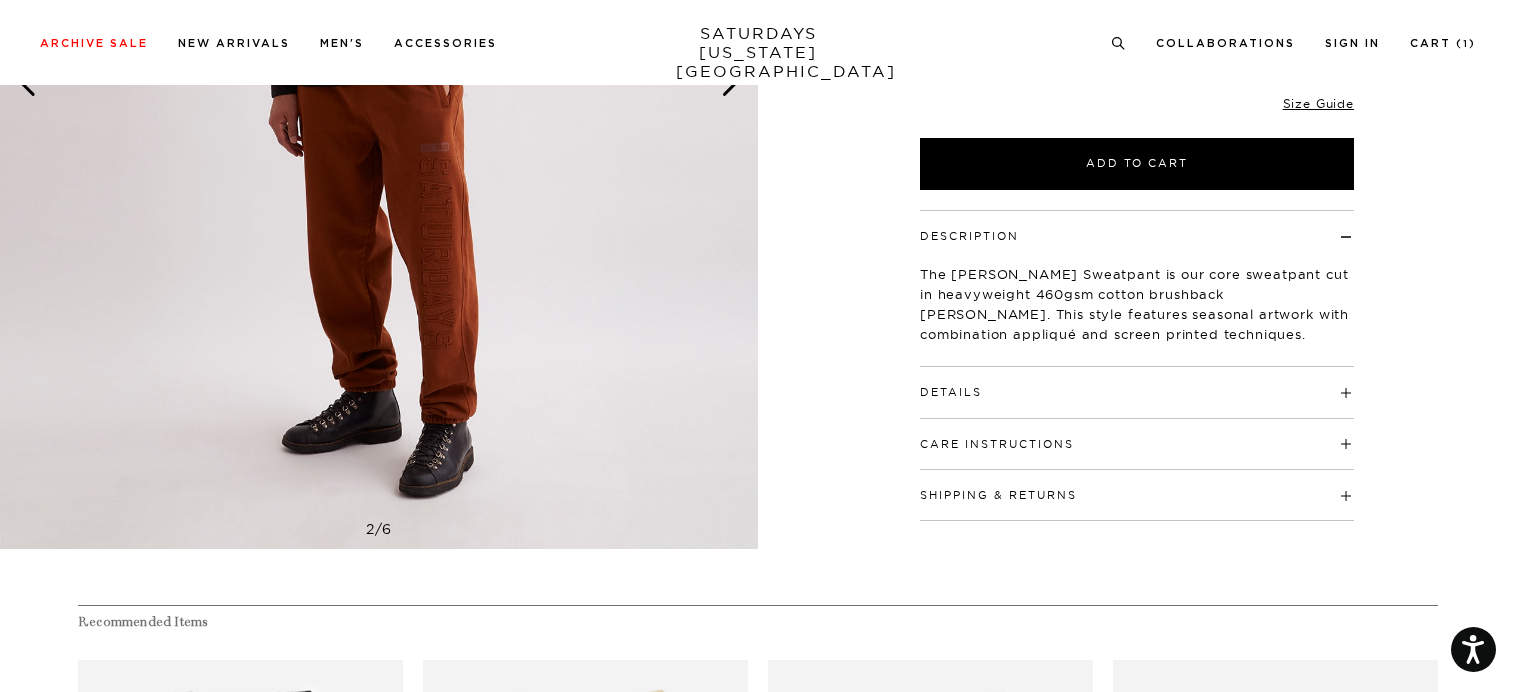 scroll, scrollTop: 300, scrollLeft: 0, axis: vertical 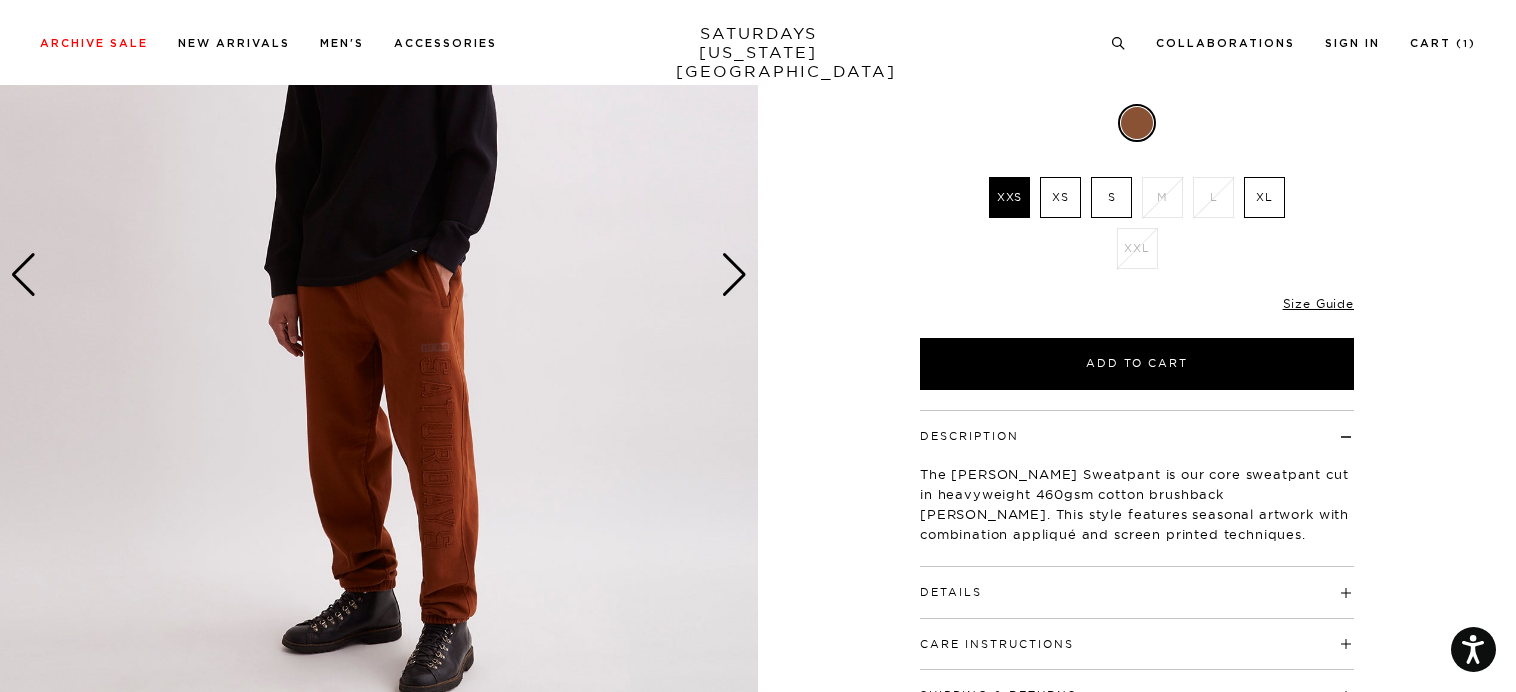 click at bounding box center [734, 275] 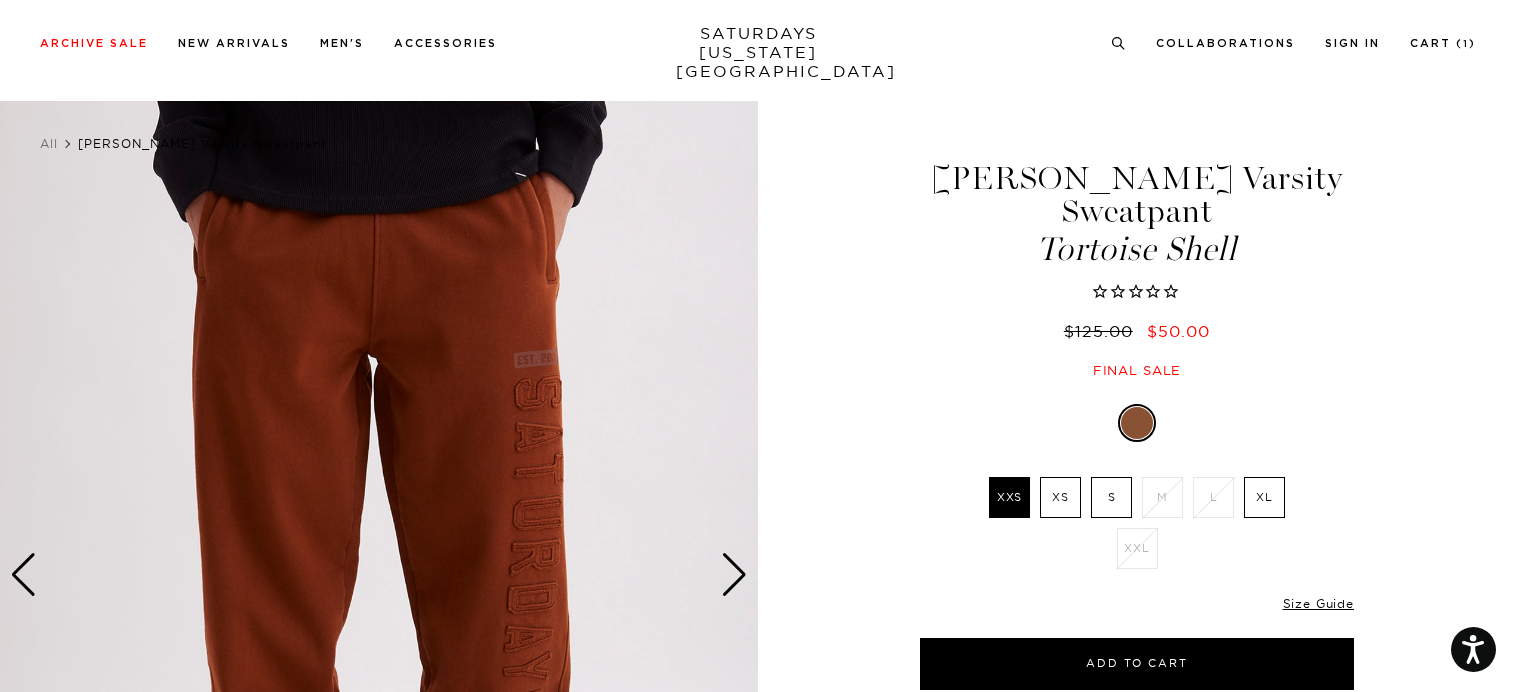 scroll, scrollTop: 0, scrollLeft: 0, axis: both 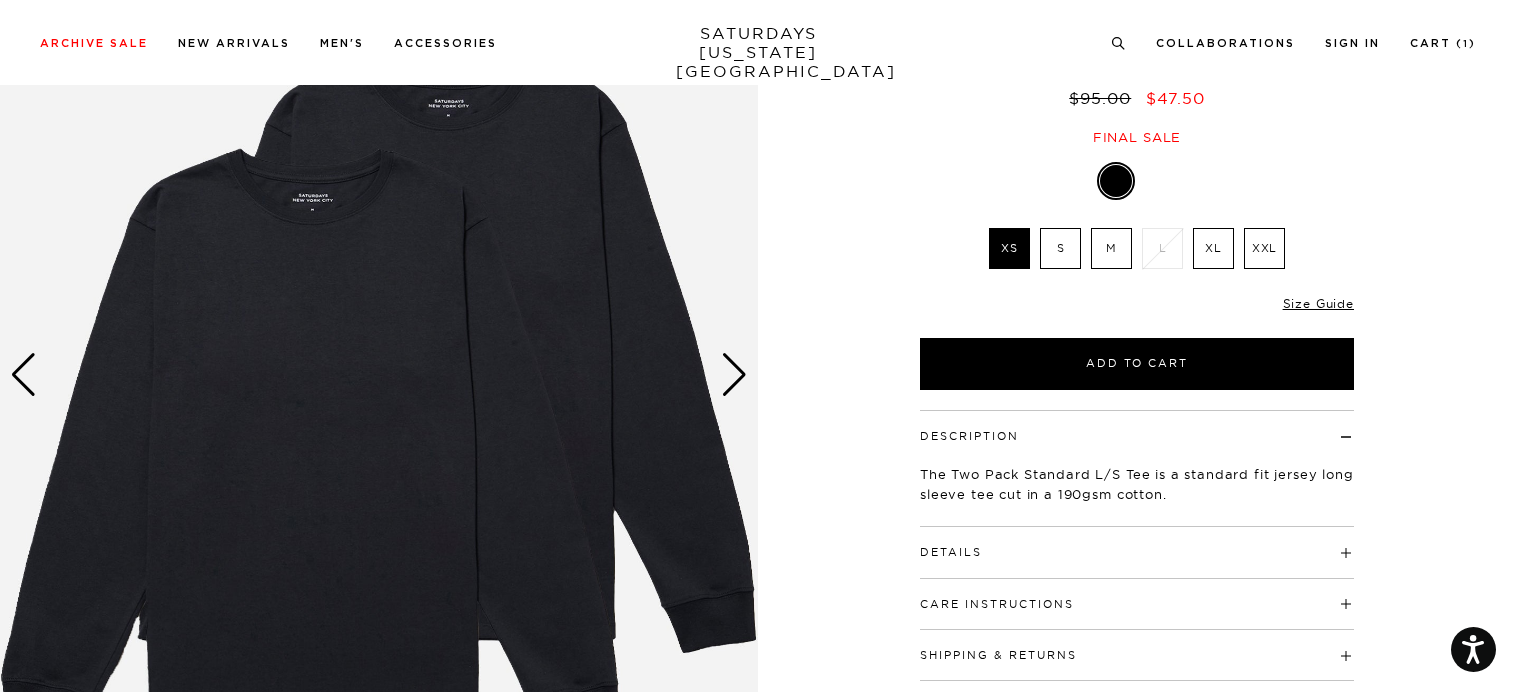 click at bounding box center (734, 375) 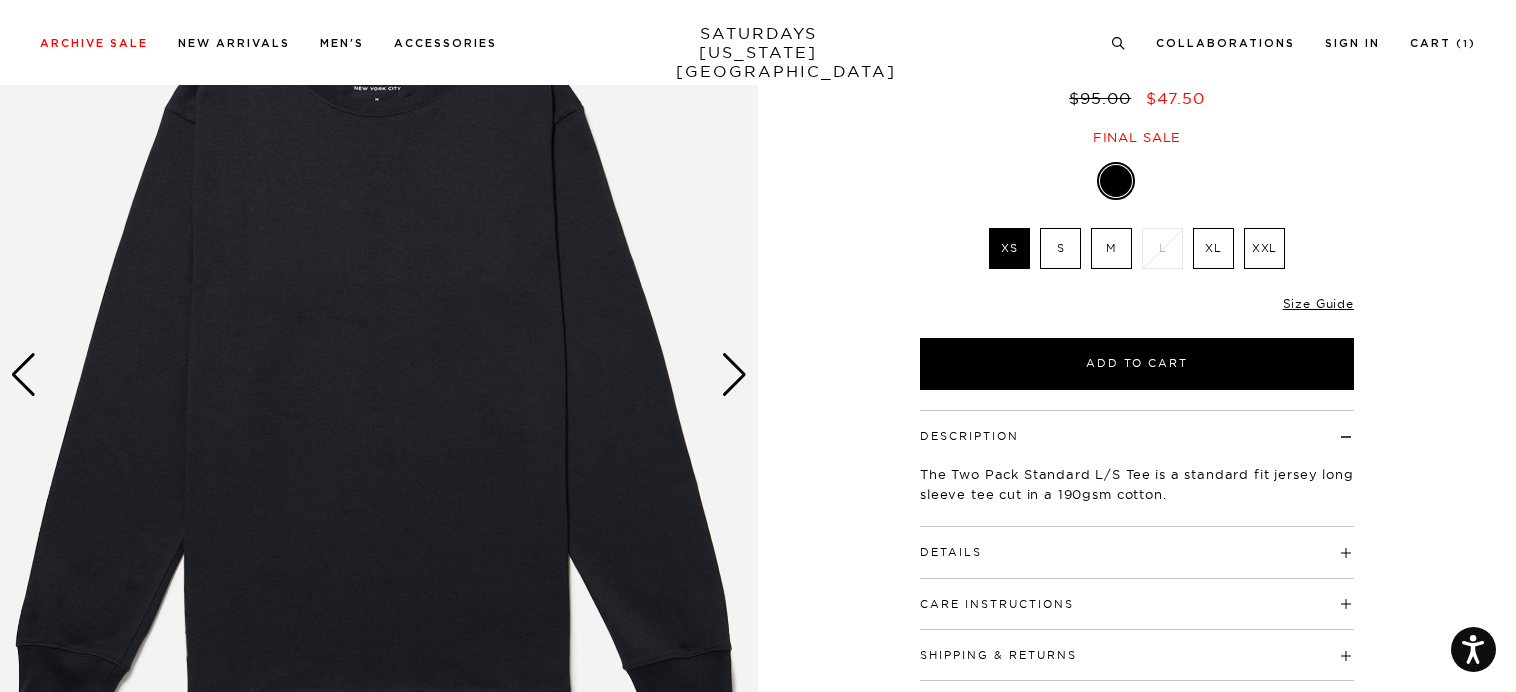 click at bounding box center (734, 375) 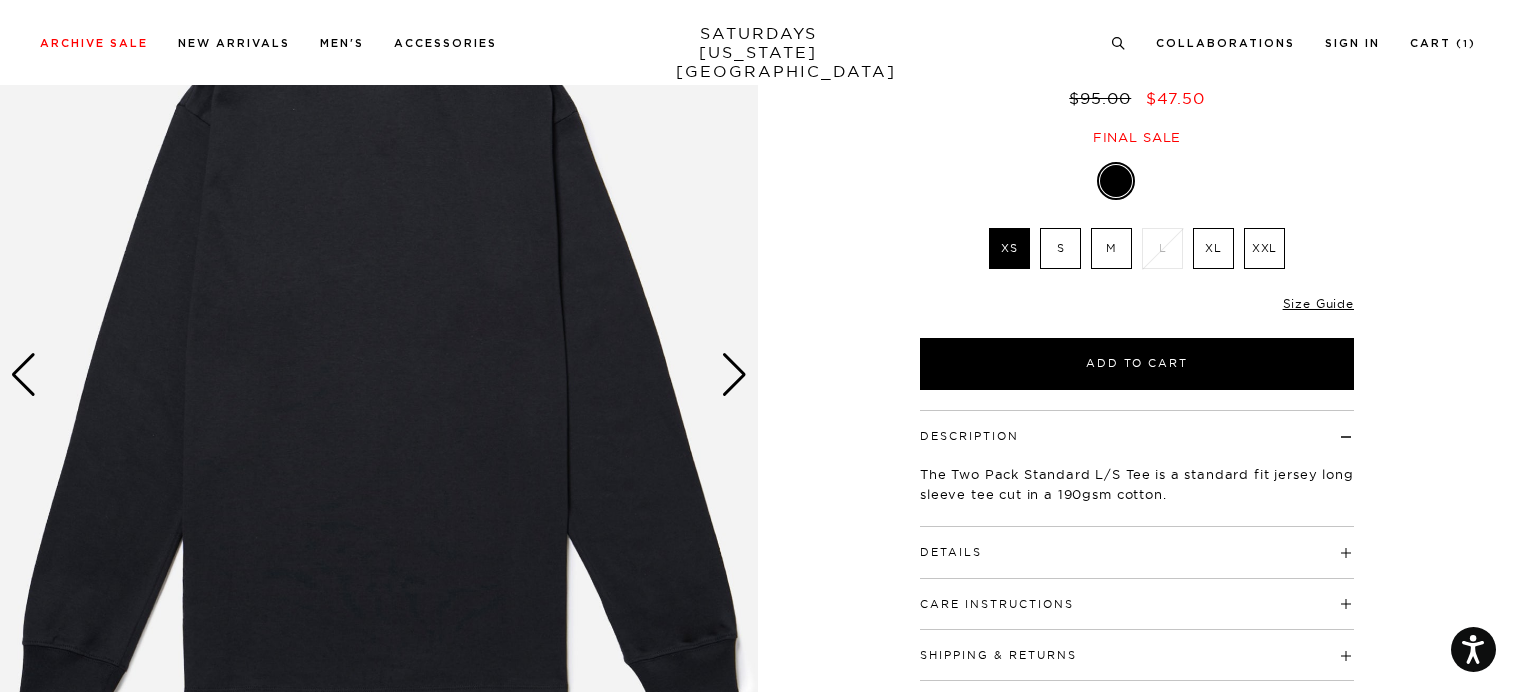 click at bounding box center (734, 375) 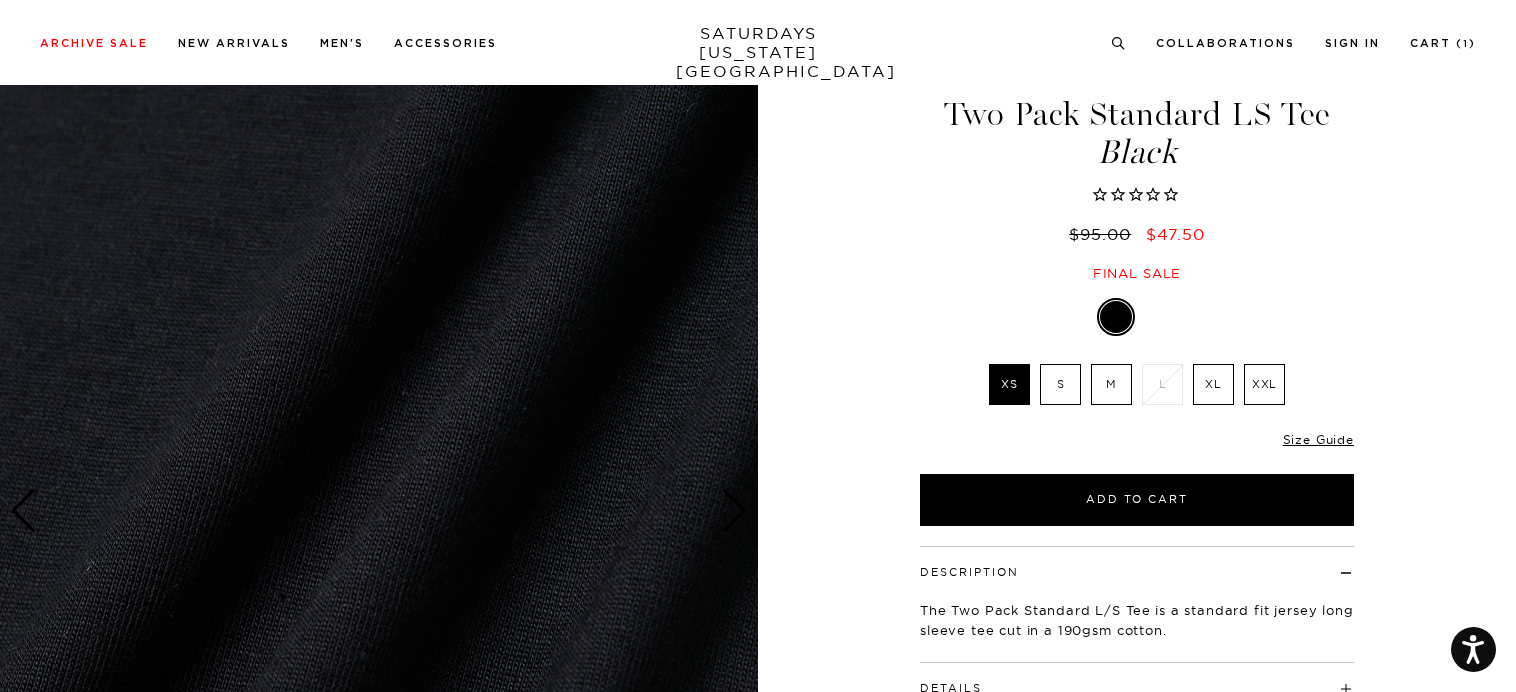 scroll, scrollTop: 100, scrollLeft: 0, axis: vertical 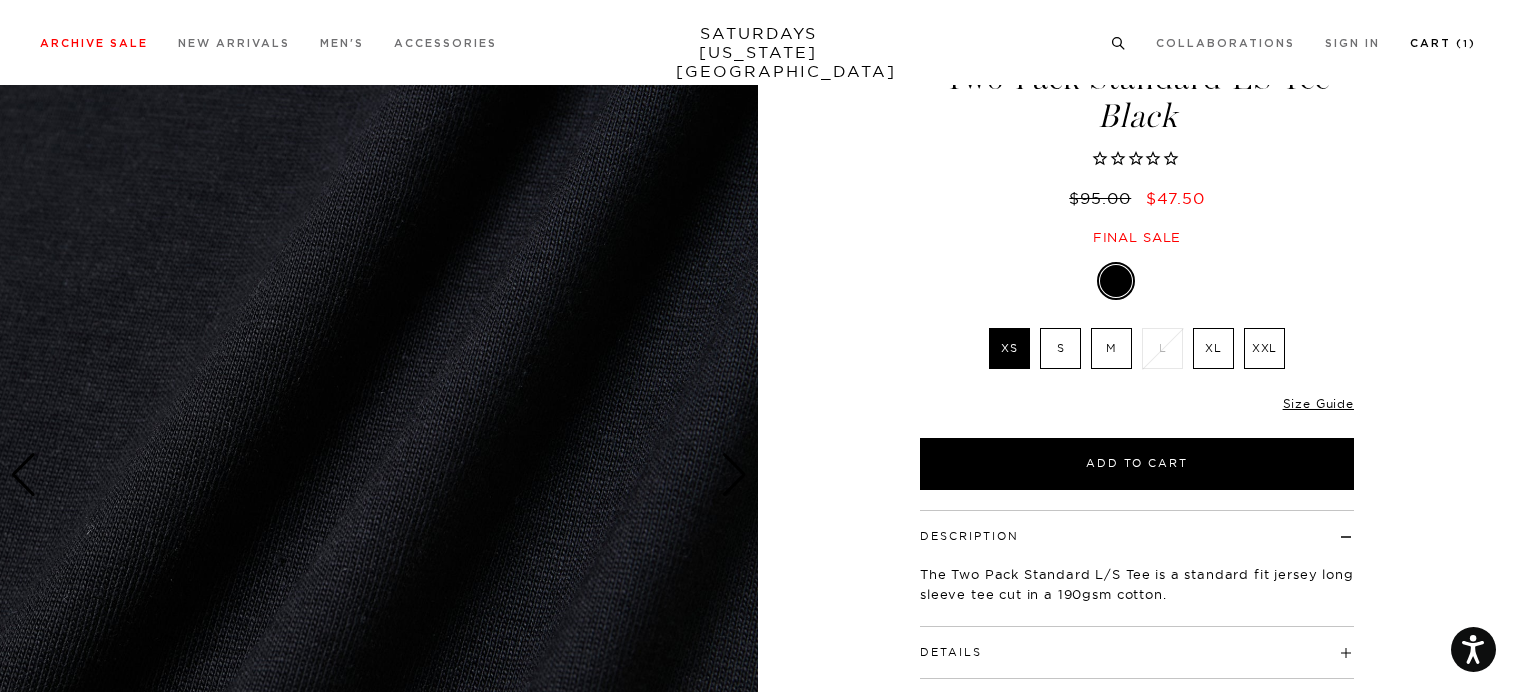 click on "Cart ( 1 )" at bounding box center (1443, 43) 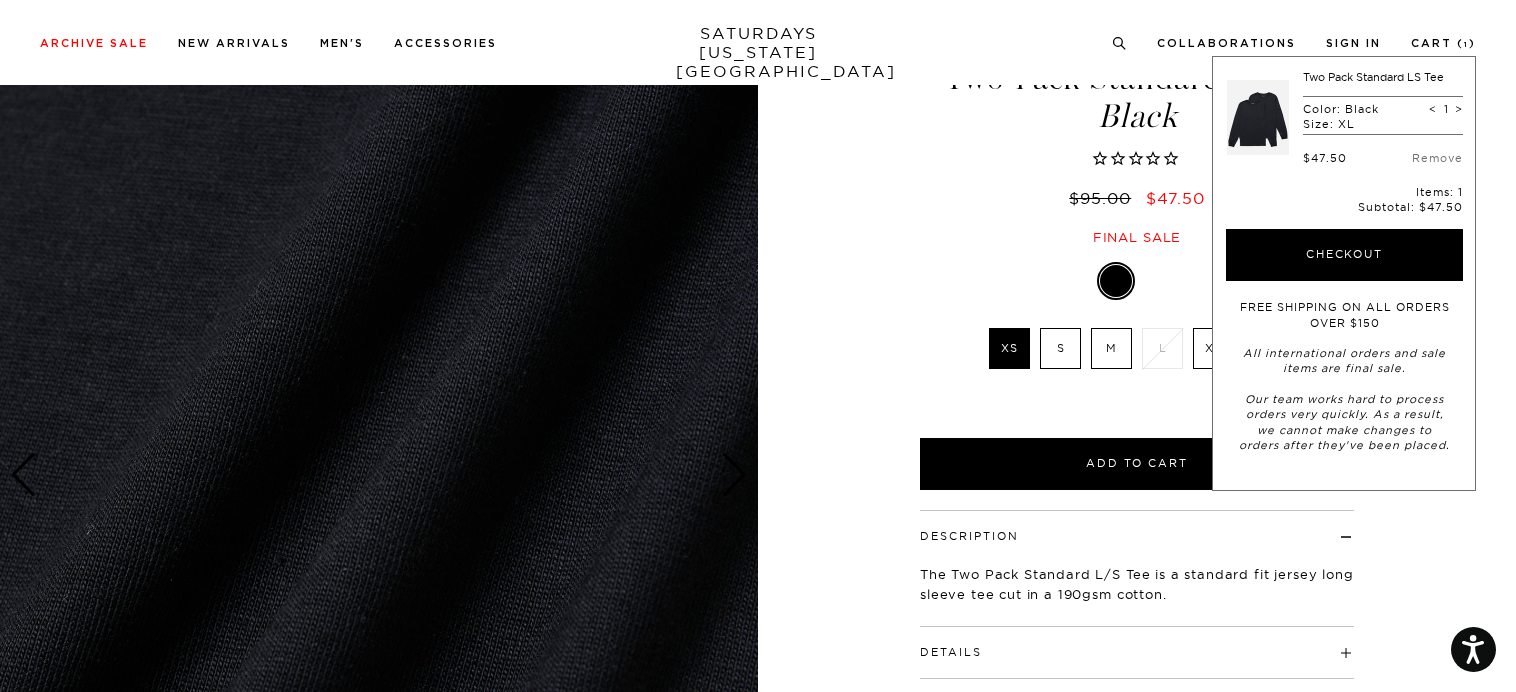 click on "4  /  4
Two Pack Standard LS Tee  Black" at bounding box center [758, 475] 